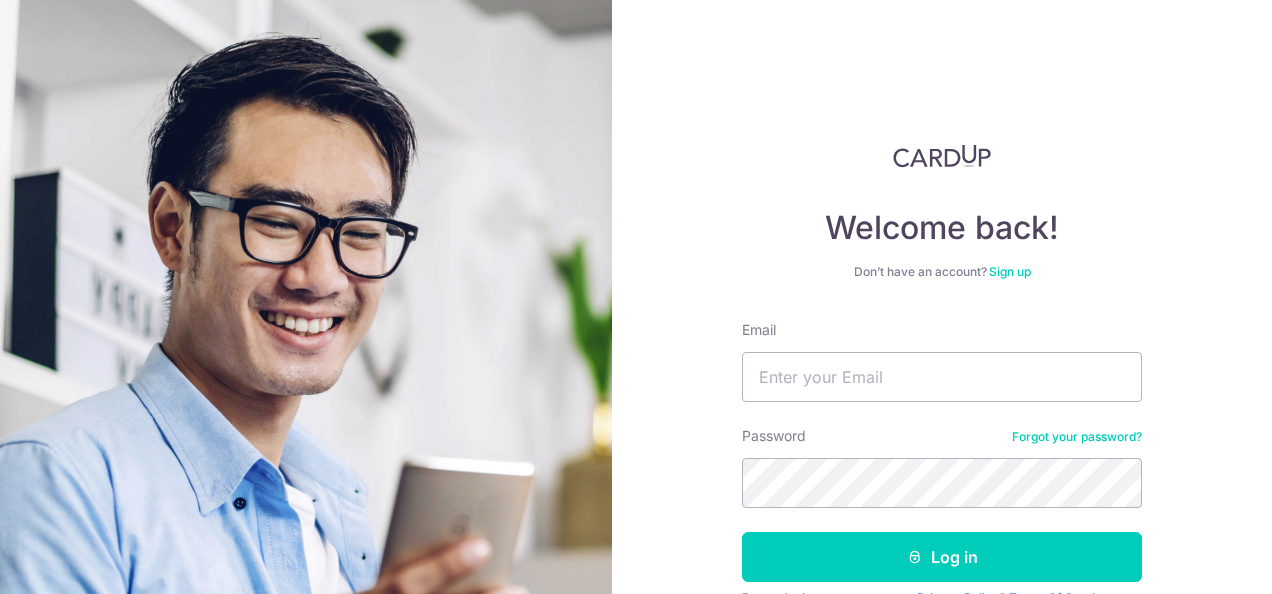 scroll, scrollTop: 0, scrollLeft: 0, axis: both 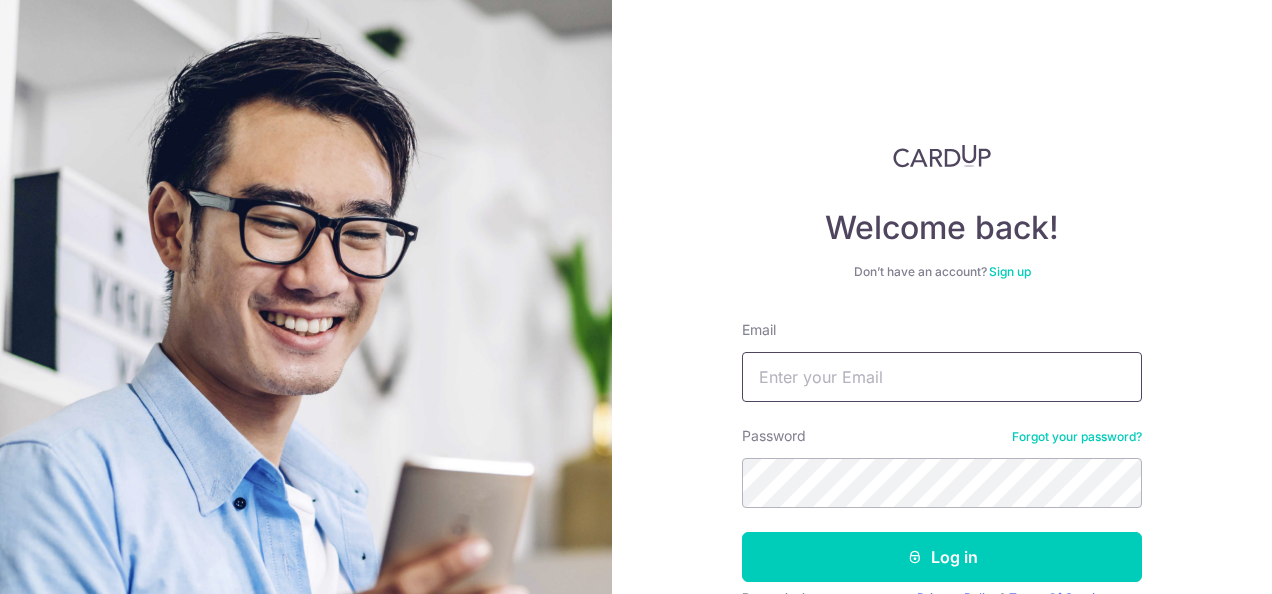 click on "Email" at bounding box center [942, 377] 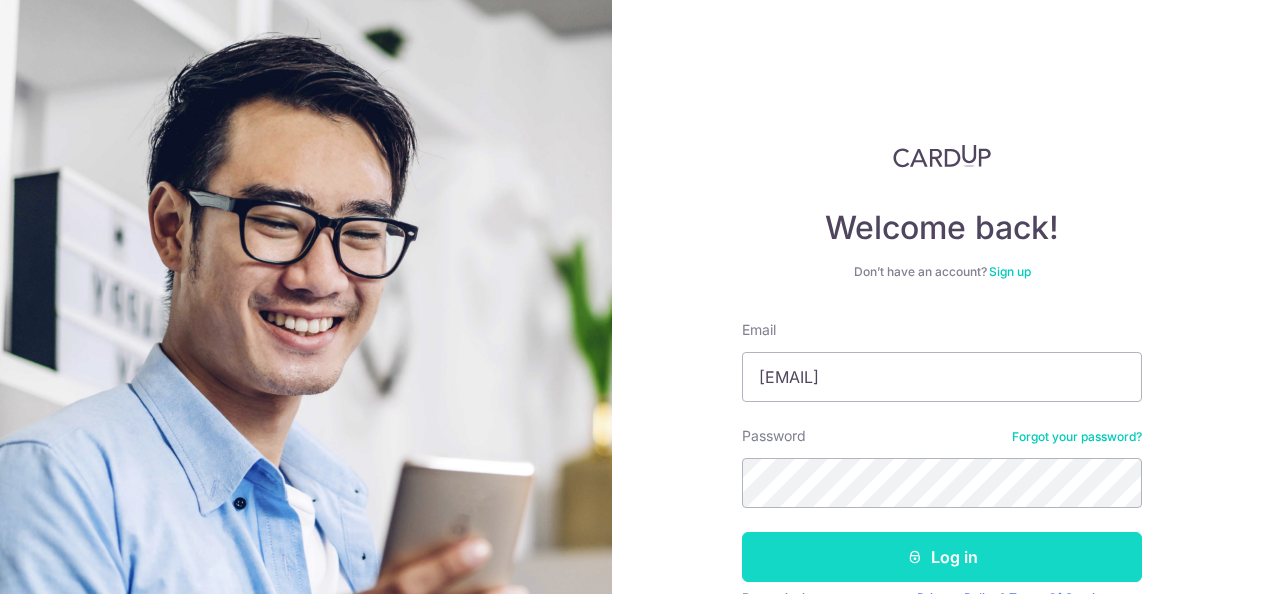 click on "Log in" at bounding box center [942, 557] 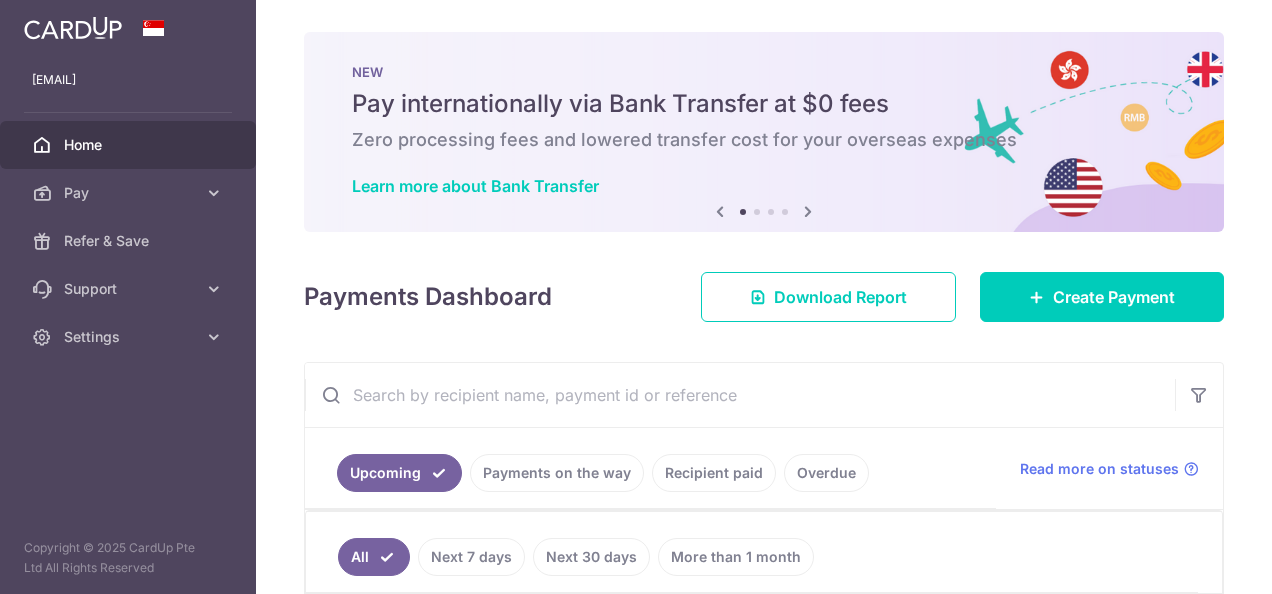 scroll, scrollTop: 0, scrollLeft: 0, axis: both 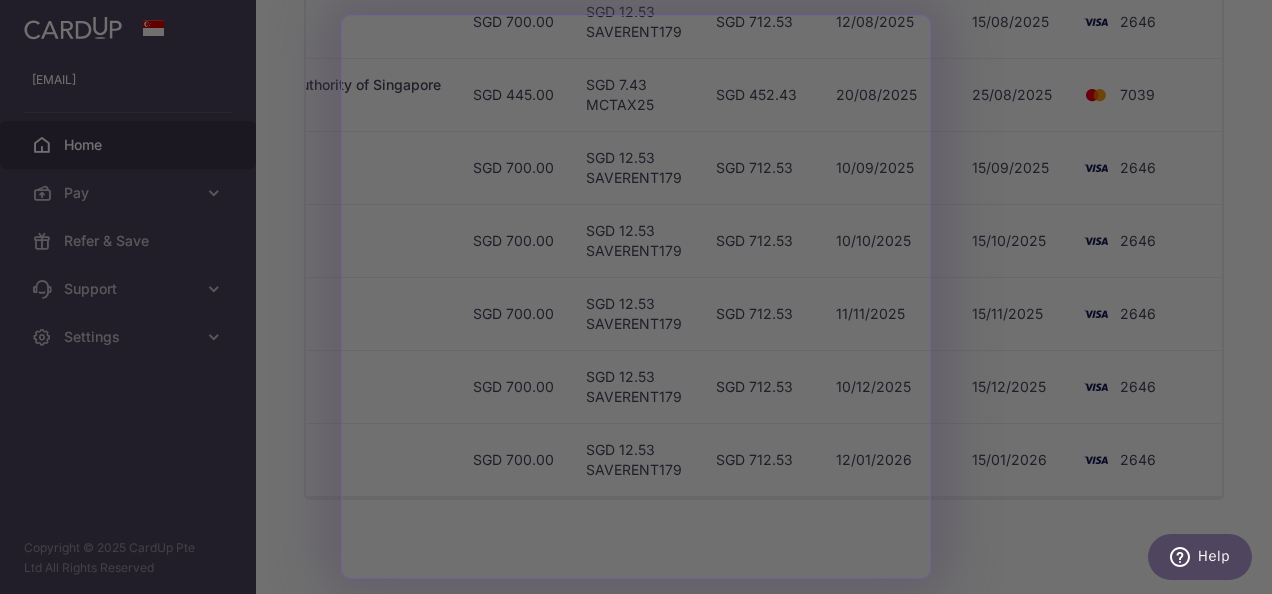 click at bounding box center [642, 300] 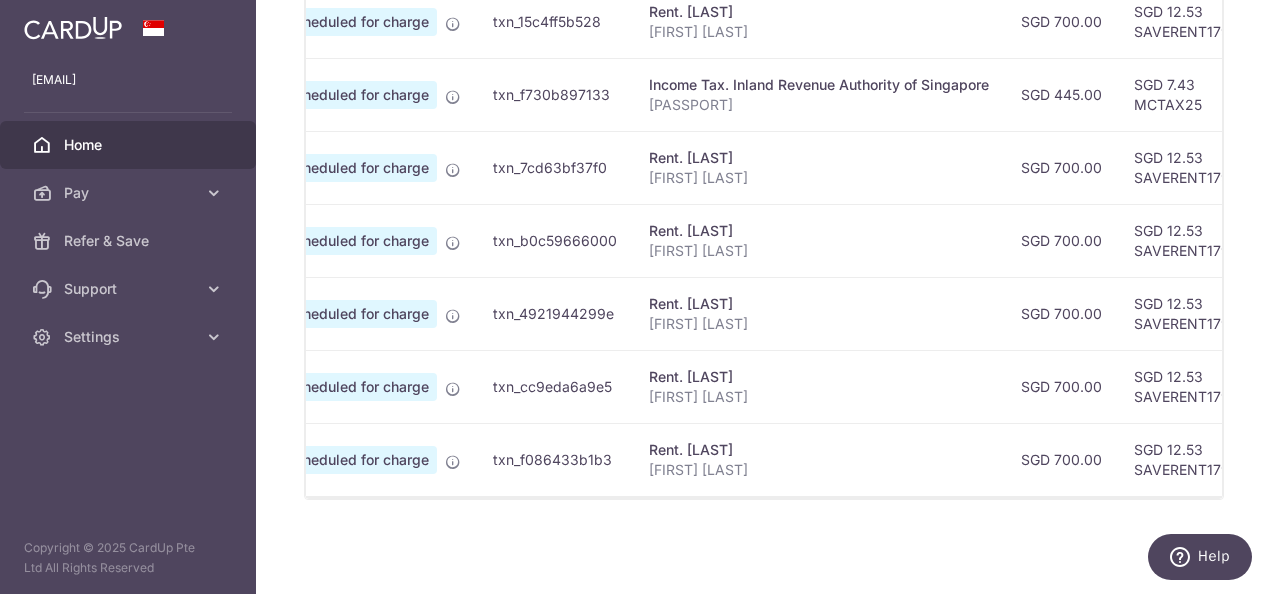 scroll, scrollTop: 0, scrollLeft: 0, axis: both 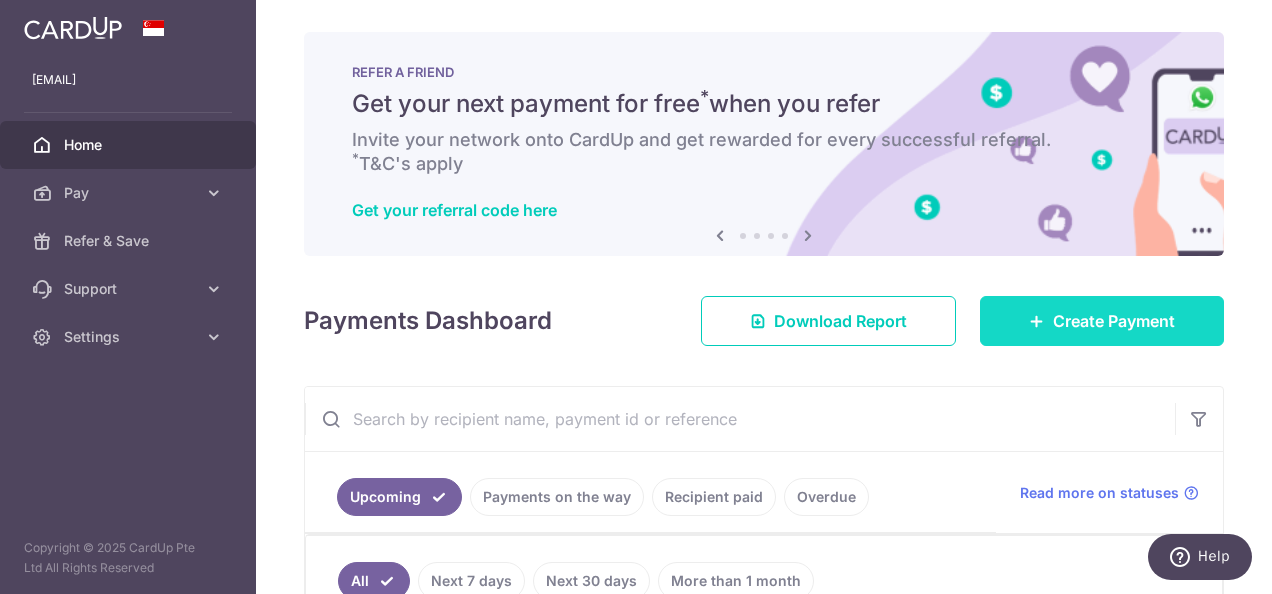 click on "Create Payment" at bounding box center [1114, 321] 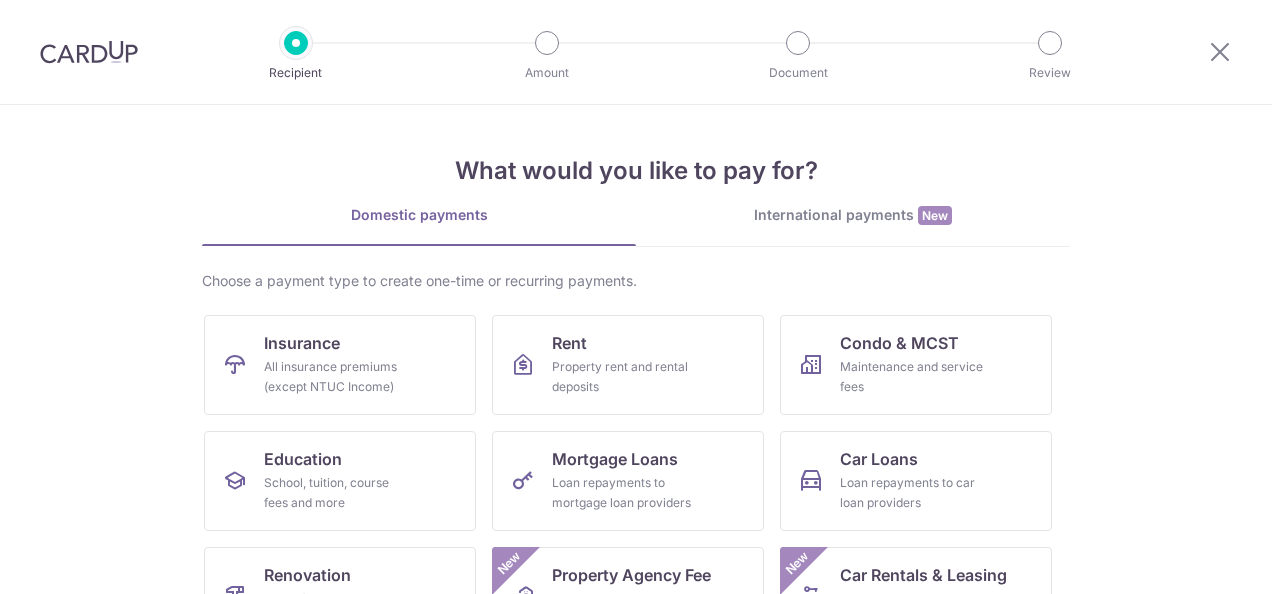 scroll, scrollTop: 0, scrollLeft: 0, axis: both 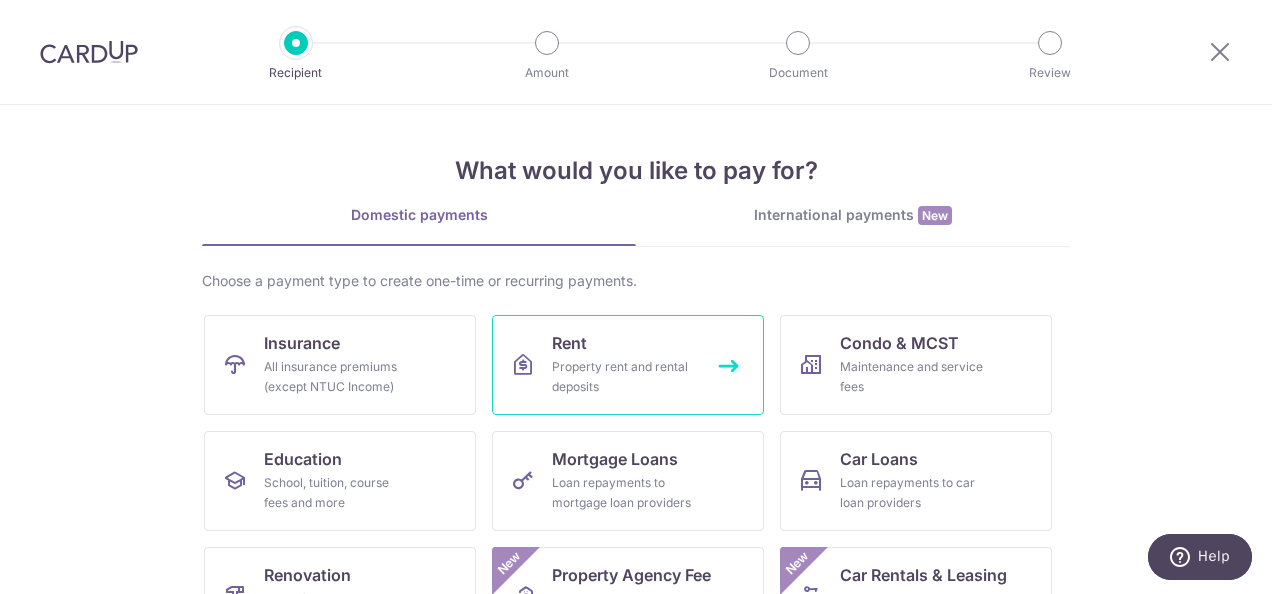 click on "Property rent and rental deposits" at bounding box center (624, 377) 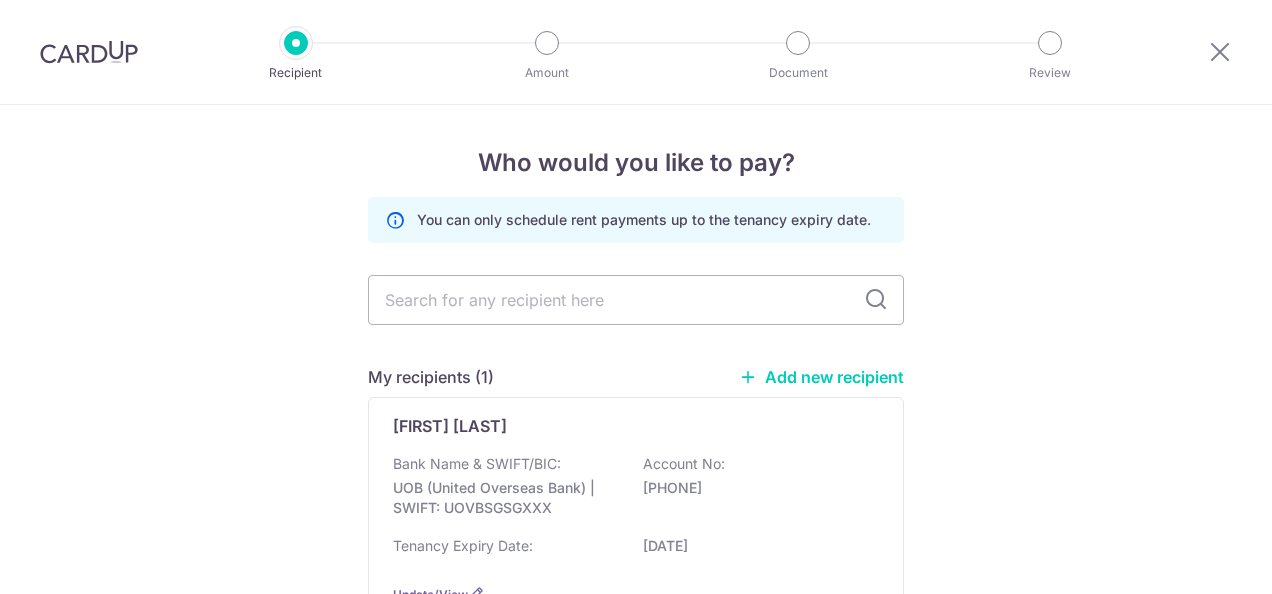 scroll, scrollTop: 0, scrollLeft: 0, axis: both 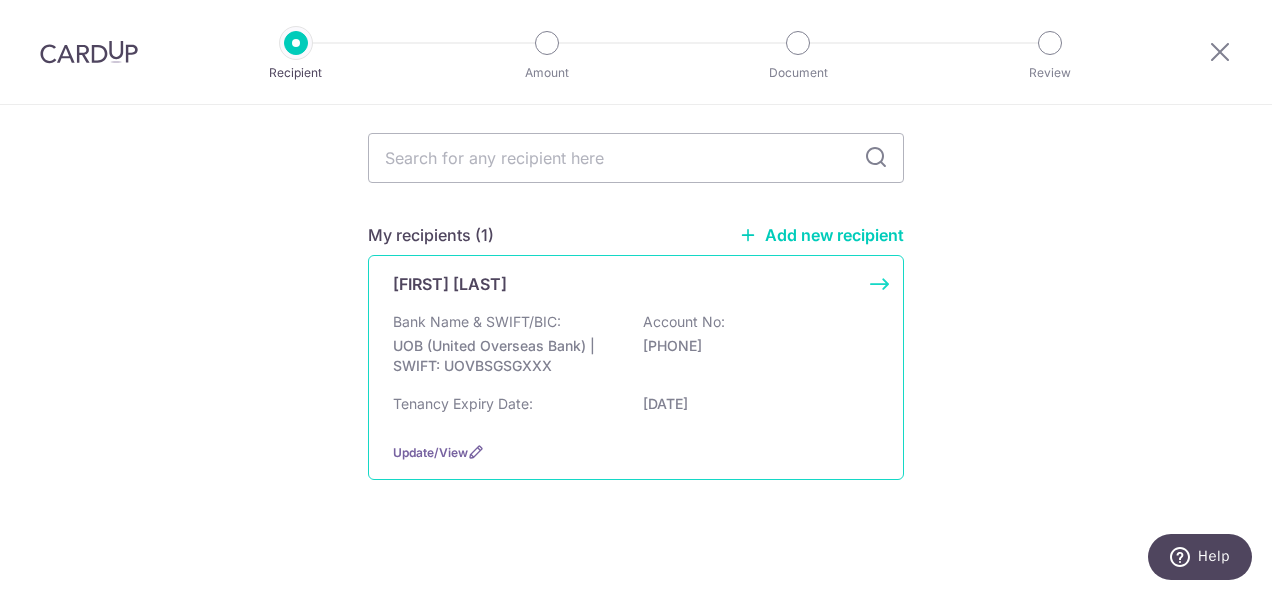 click on "Yeo Gim Kheng" at bounding box center (636, 284) 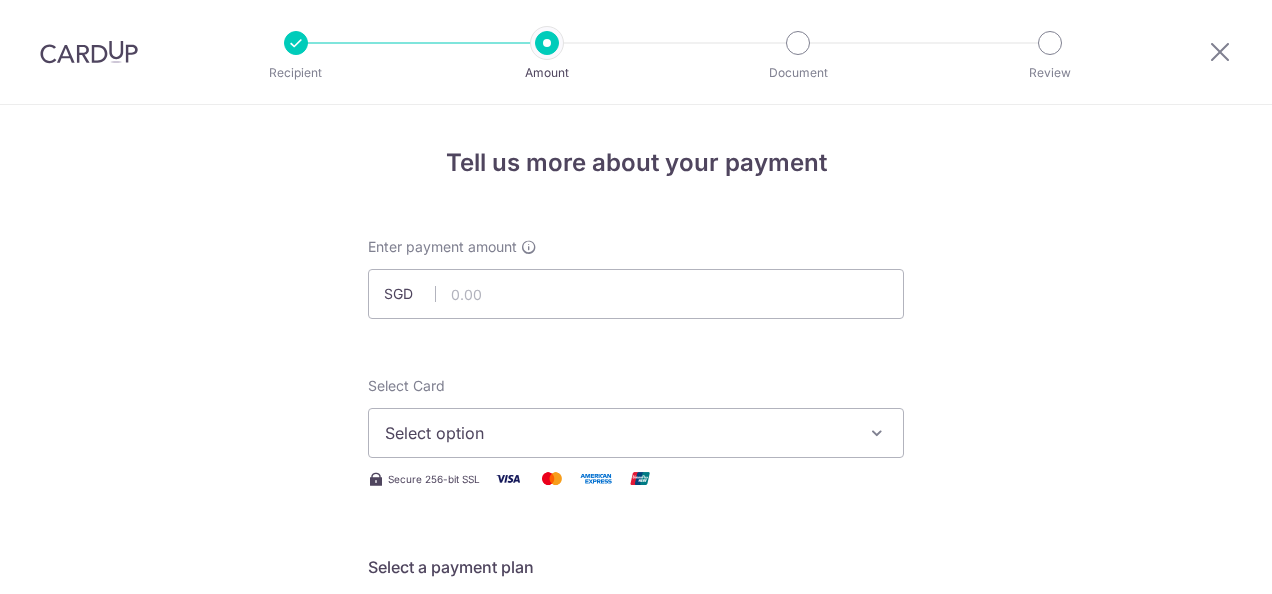 scroll, scrollTop: 0, scrollLeft: 0, axis: both 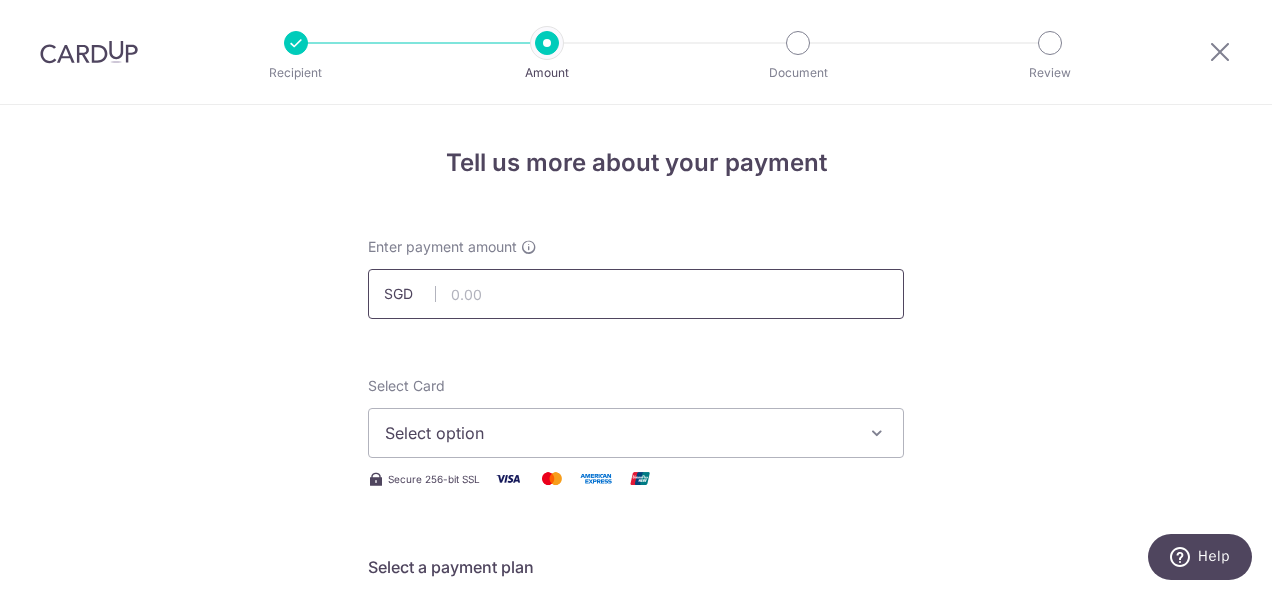 click at bounding box center [636, 294] 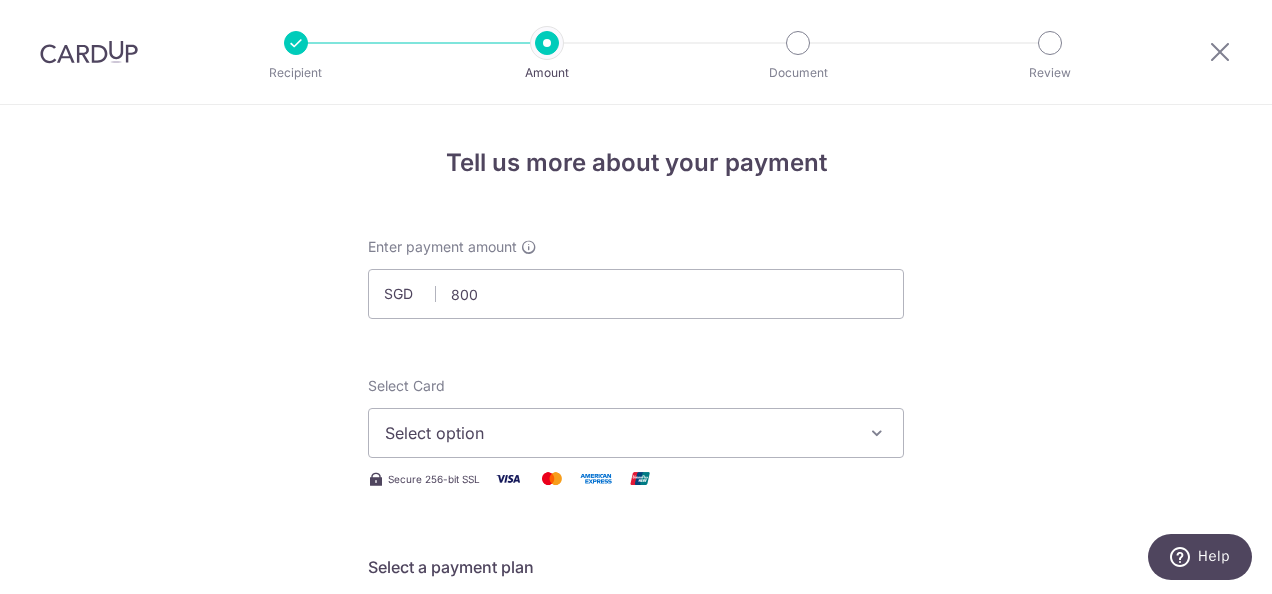 type on "800.00" 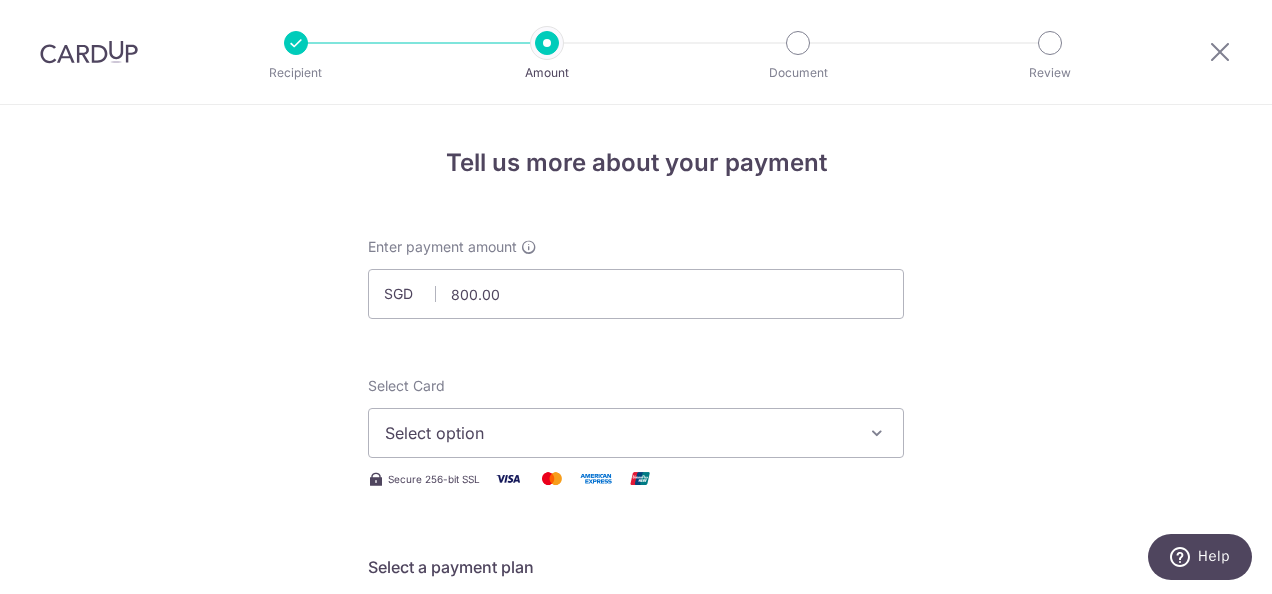 click on "Tell us more about your payment
Enter payment amount
SGD
800.00
800.00
Select Card
Select option
Add credit card
Your Cards
**** 2646
**** 7039
Secure 256-bit SSL
Text
New card details
Card" at bounding box center [636, 1009] 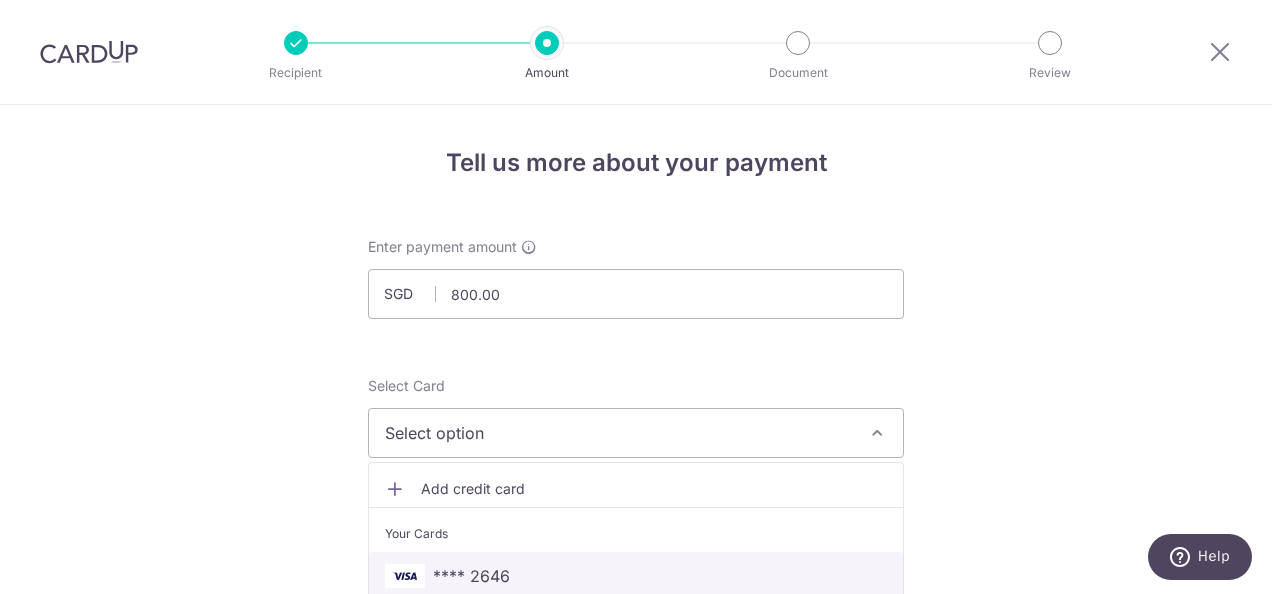 click on "**** 2646" at bounding box center (471, 576) 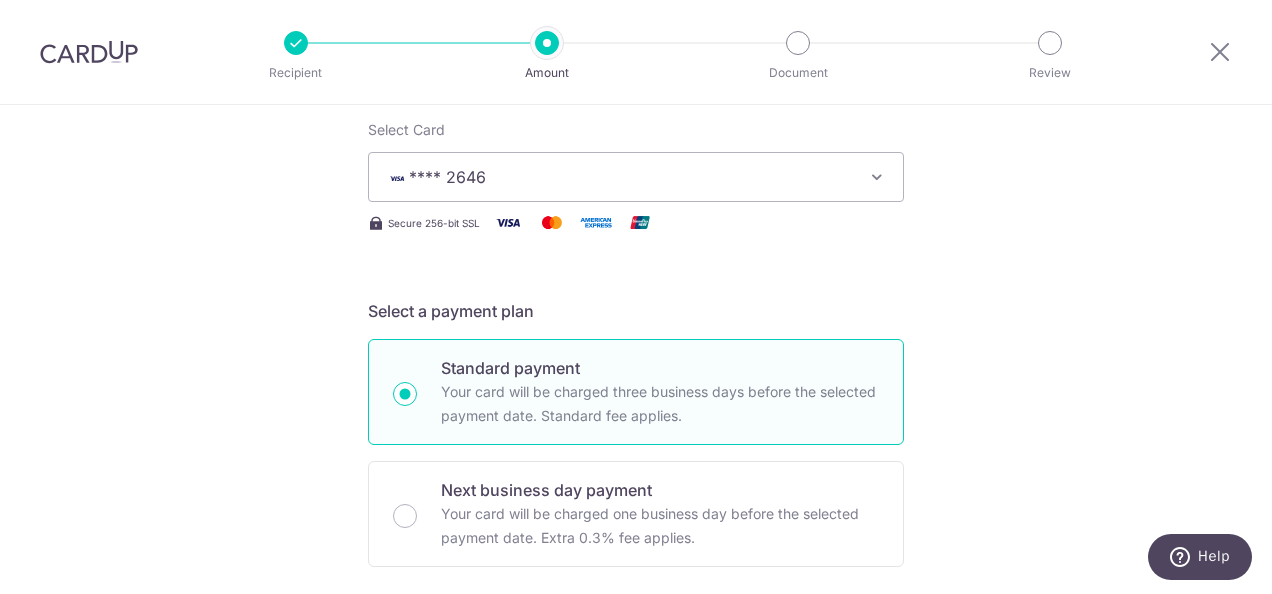 scroll, scrollTop: 259, scrollLeft: 0, axis: vertical 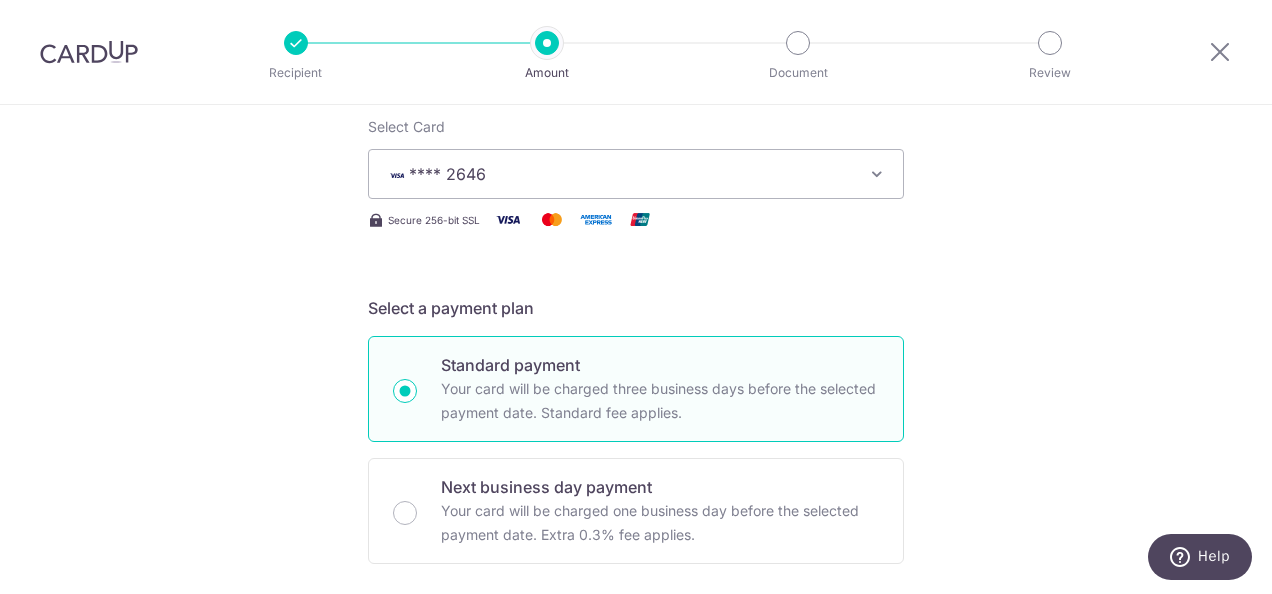click on "**** 2646" at bounding box center (618, 174) 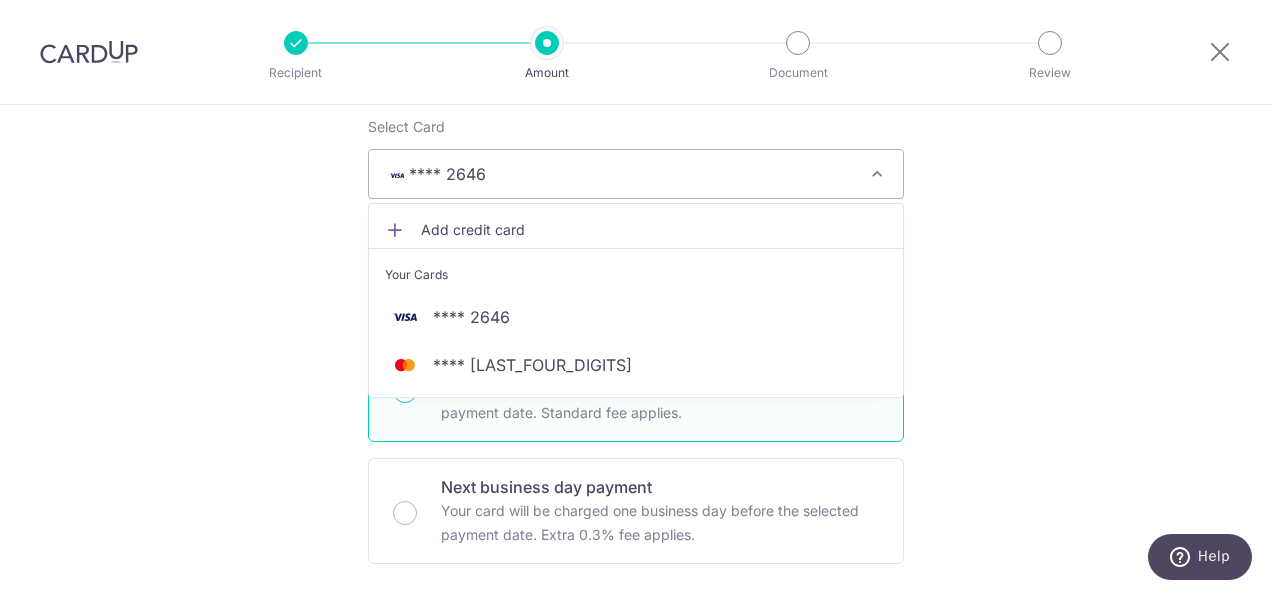 click on "**** 2646" at bounding box center (618, 174) 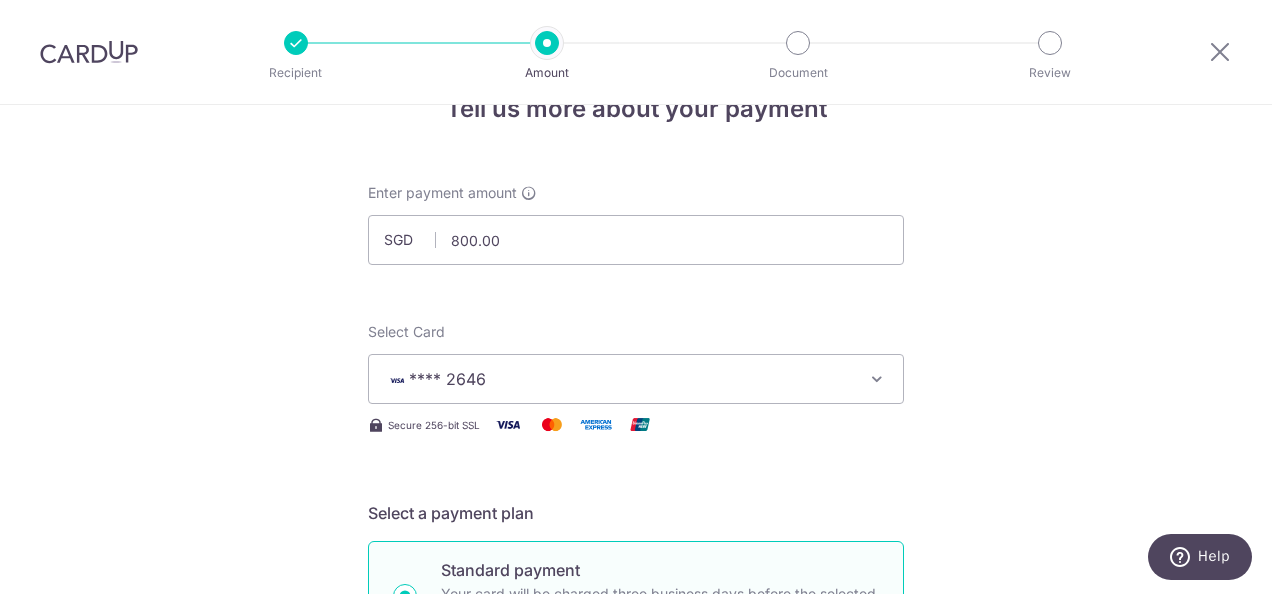scroll, scrollTop: 0, scrollLeft: 0, axis: both 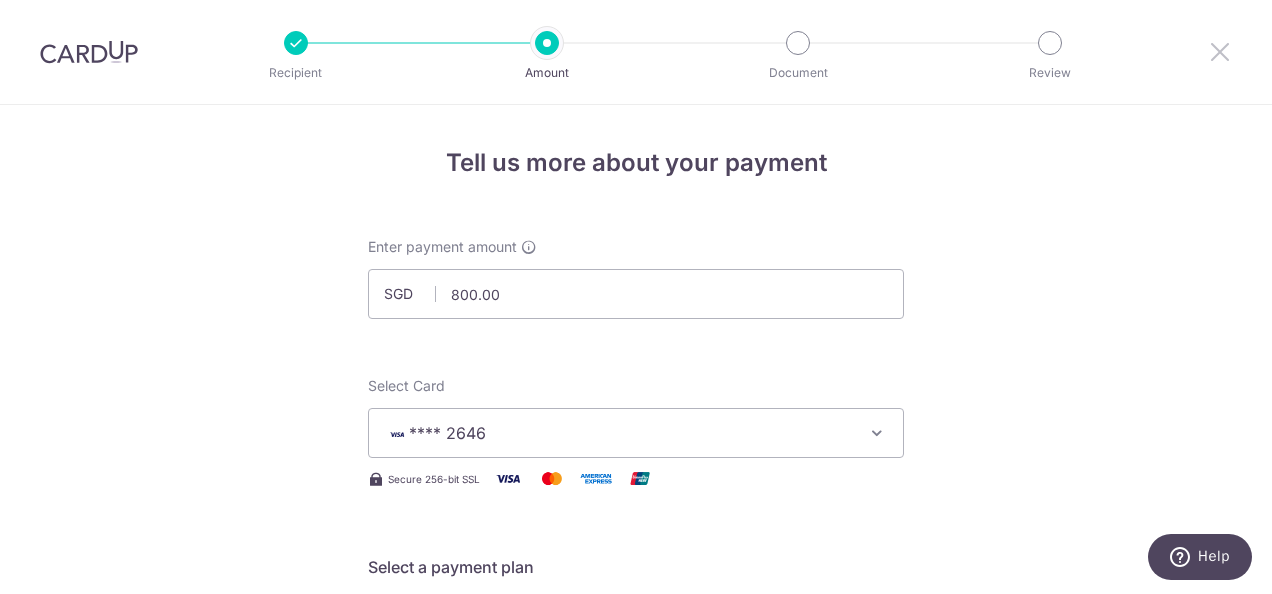 click at bounding box center (1220, 51) 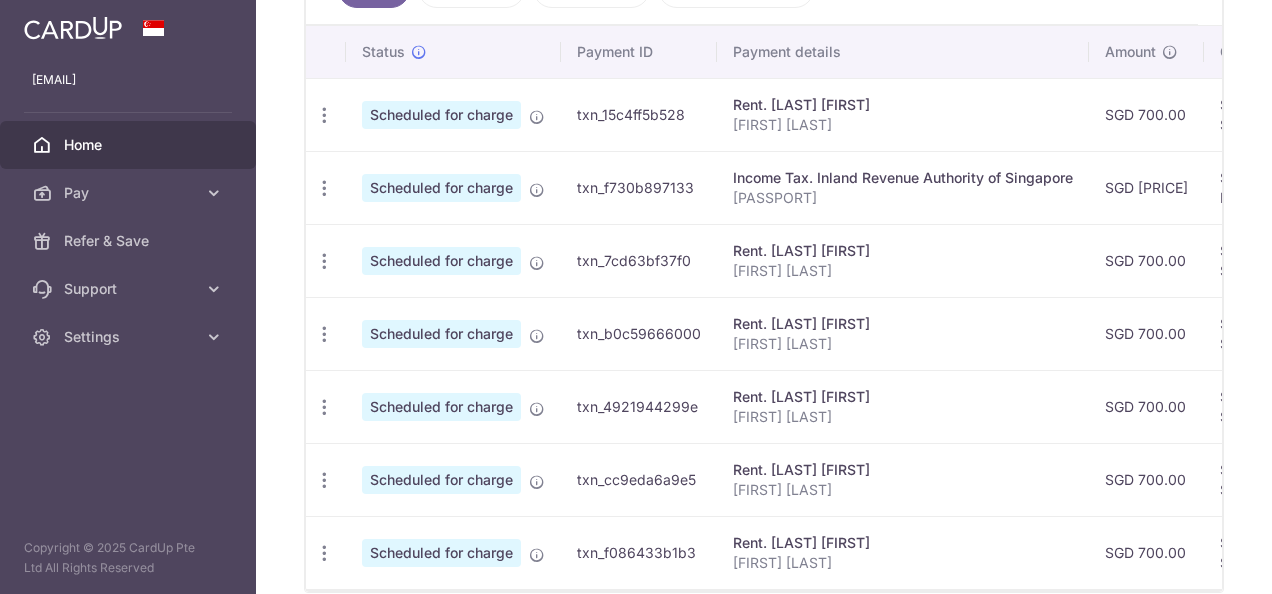 scroll, scrollTop: 662, scrollLeft: 0, axis: vertical 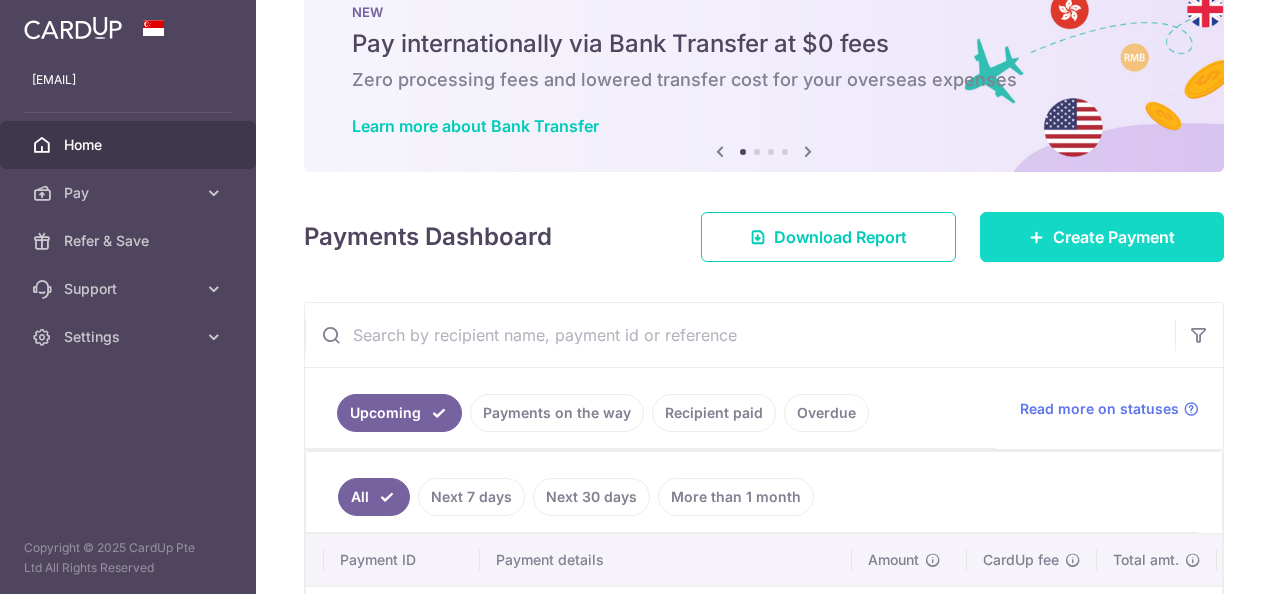 click on "Create Payment" at bounding box center (1114, 237) 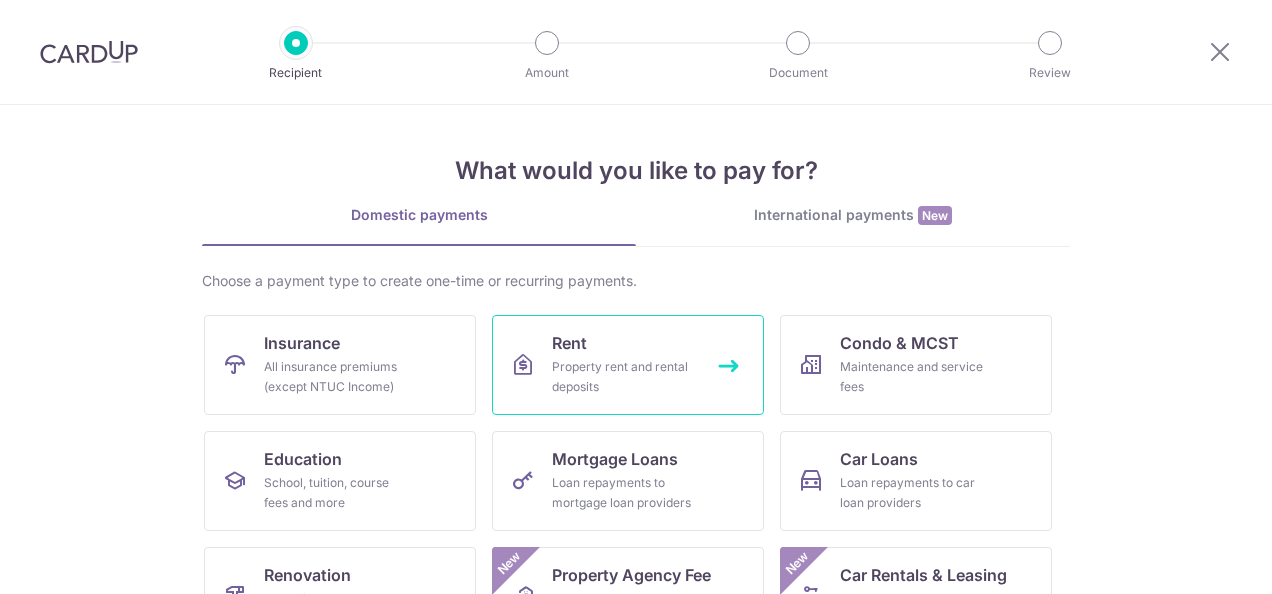click on "Rent Property rent and rental deposits" at bounding box center (628, 365) 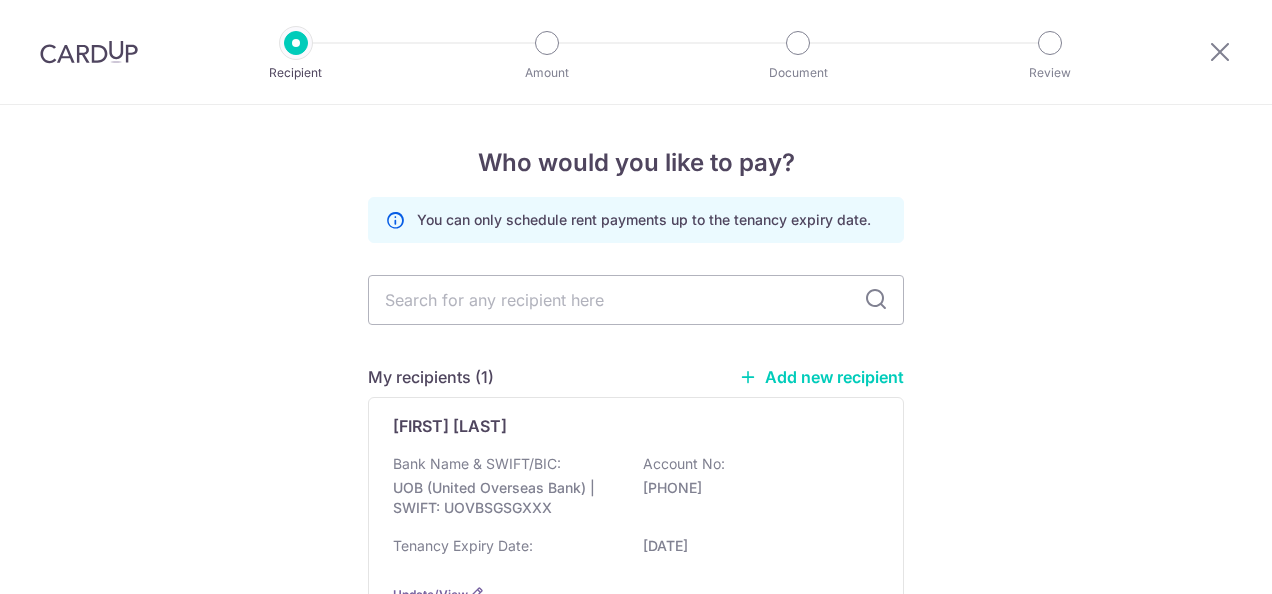 scroll, scrollTop: 0, scrollLeft: 0, axis: both 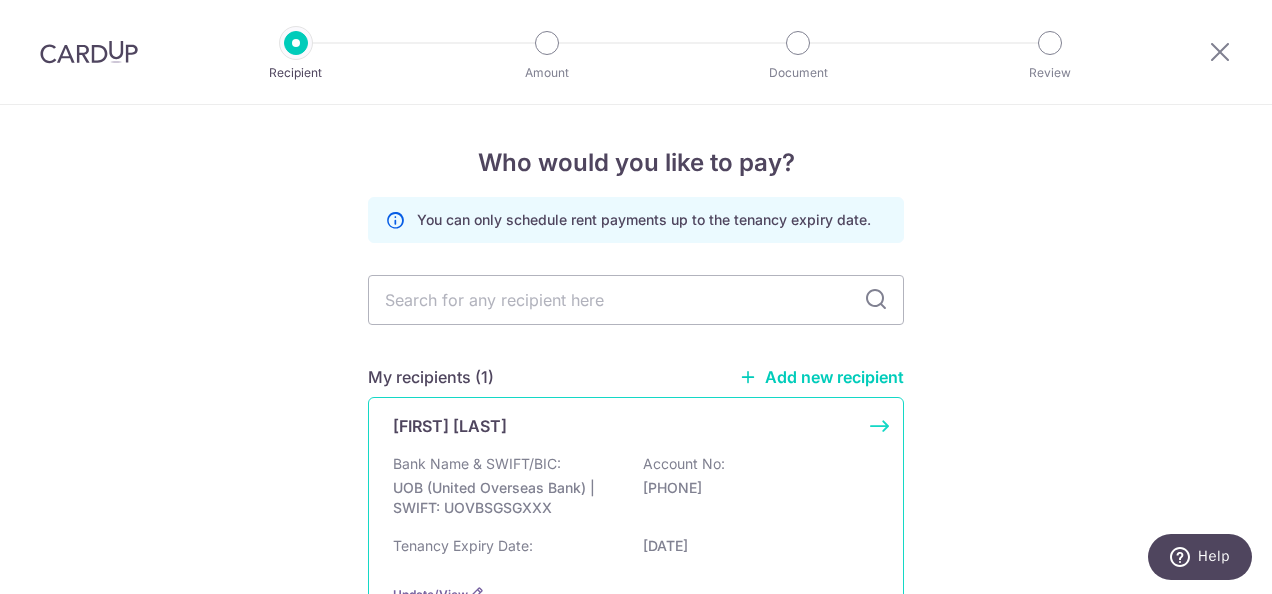 click on "UOB (United Overseas Bank) | SWIFT: UOVBSGSGXXX" at bounding box center [505, 498] 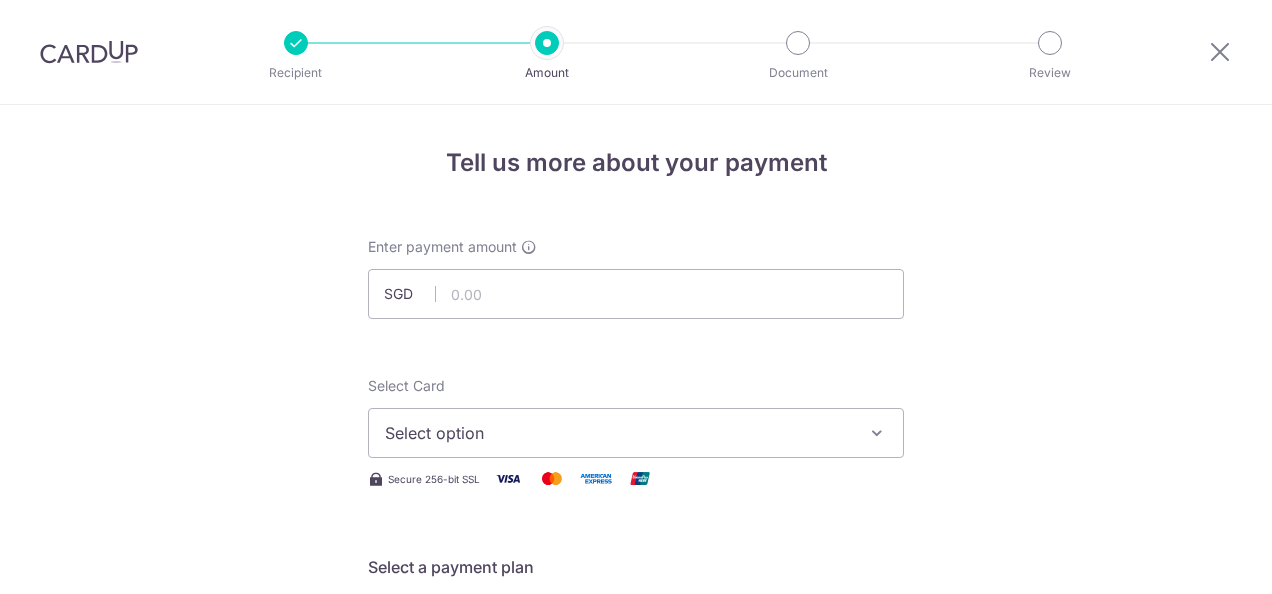 scroll, scrollTop: 0, scrollLeft: 0, axis: both 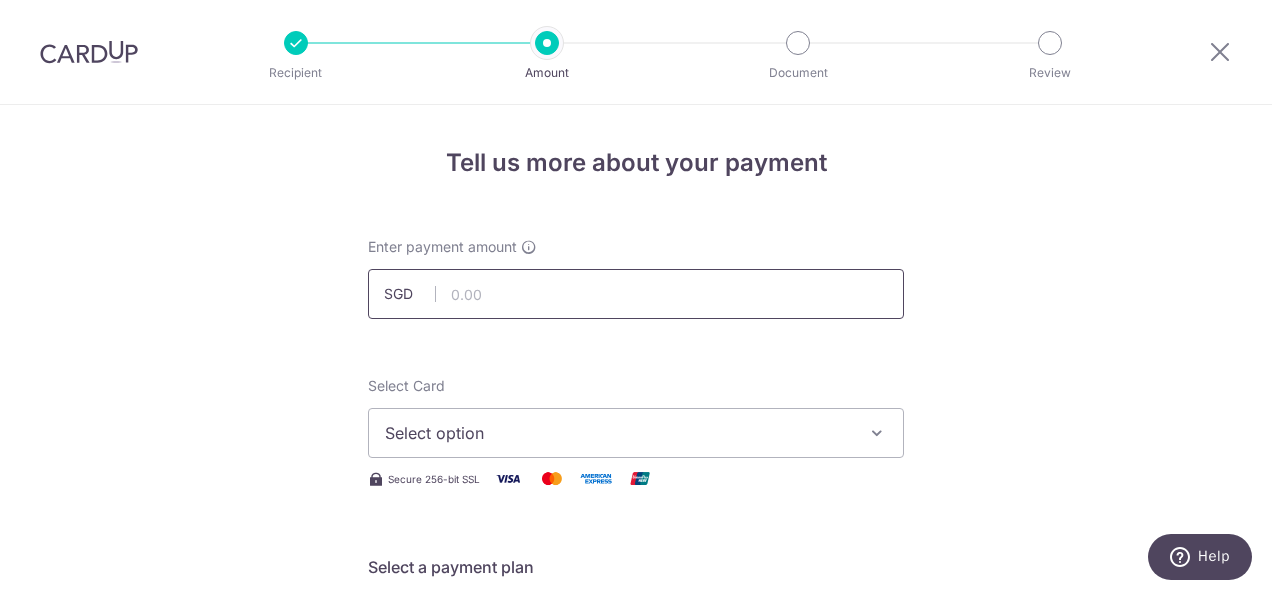 click at bounding box center (636, 294) 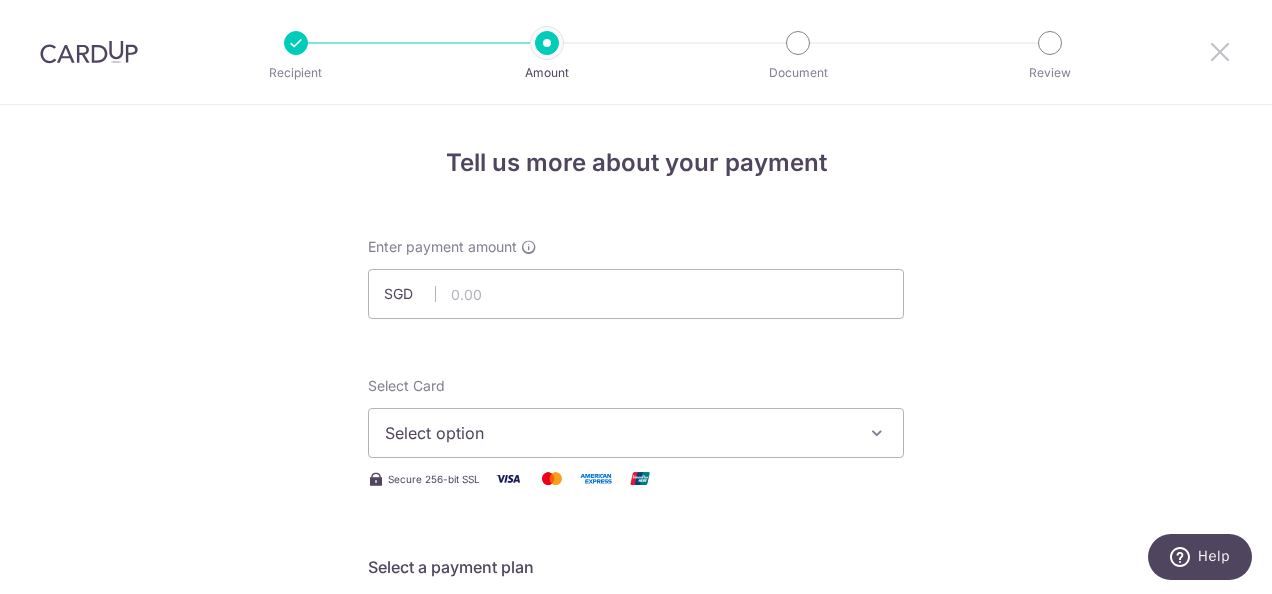 click at bounding box center [1220, 51] 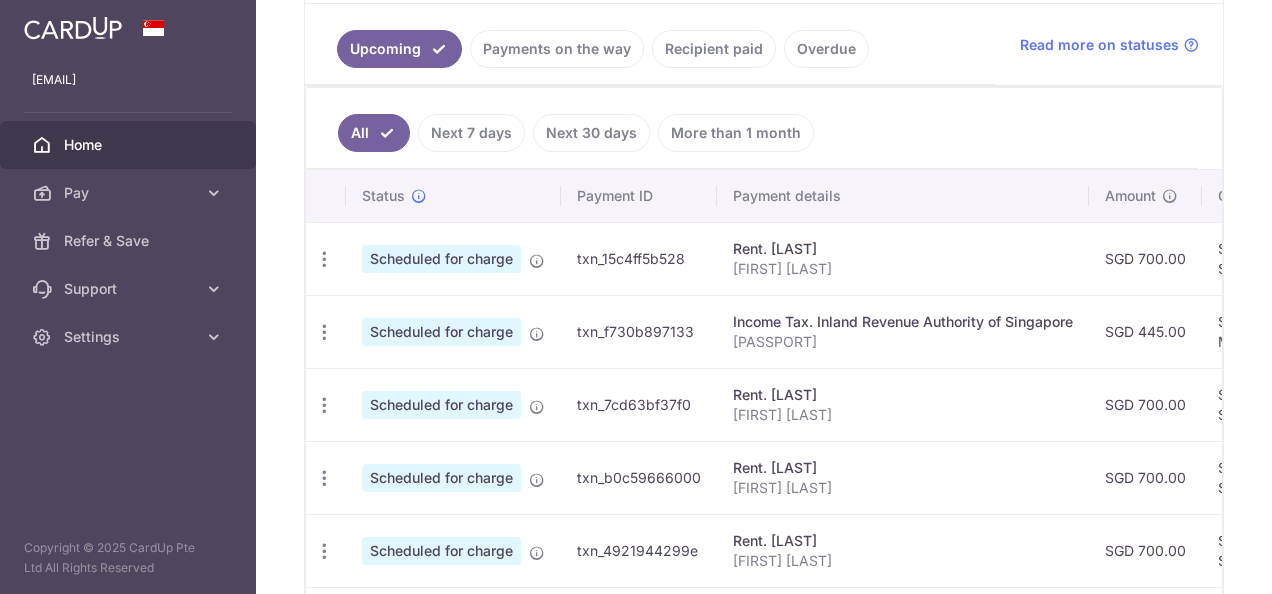 scroll, scrollTop: 433, scrollLeft: 0, axis: vertical 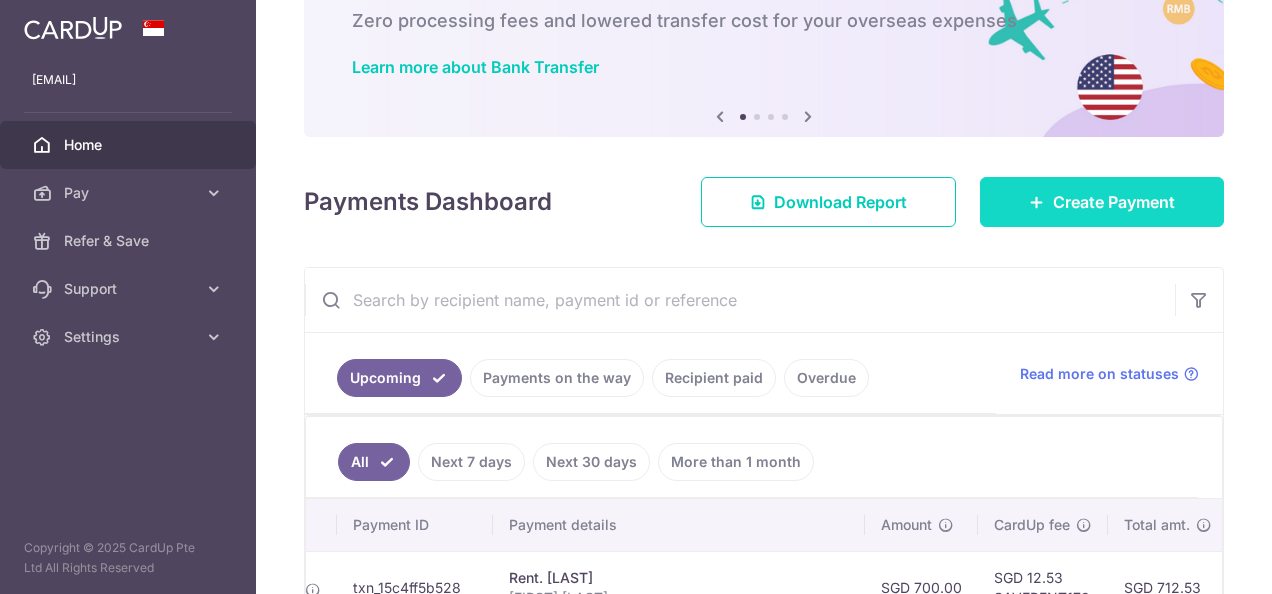 click on "Create Payment" at bounding box center [1102, 202] 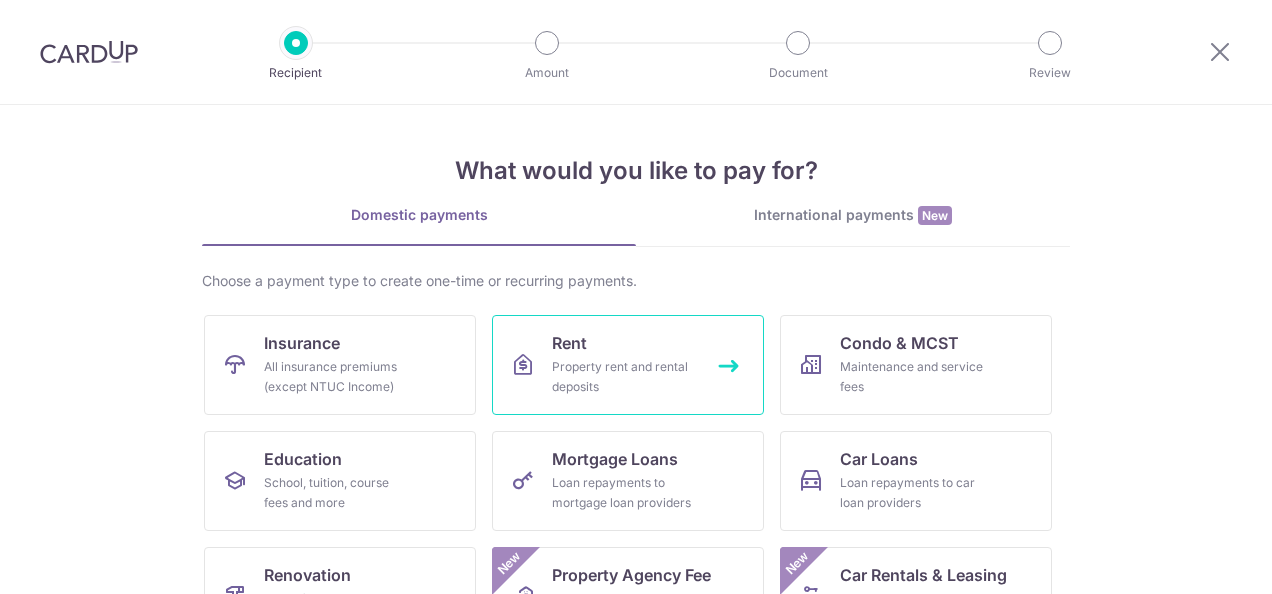 click on "Property rent and rental deposits" at bounding box center [624, 377] 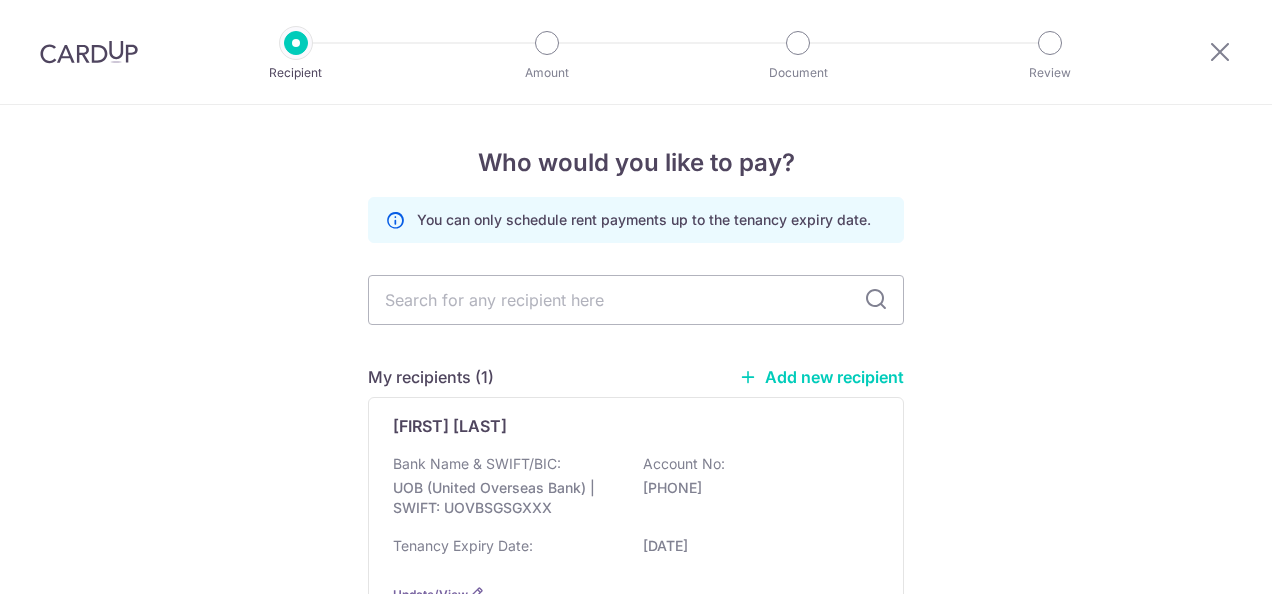 scroll, scrollTop: 0, scrollLeft: 0, axis: both 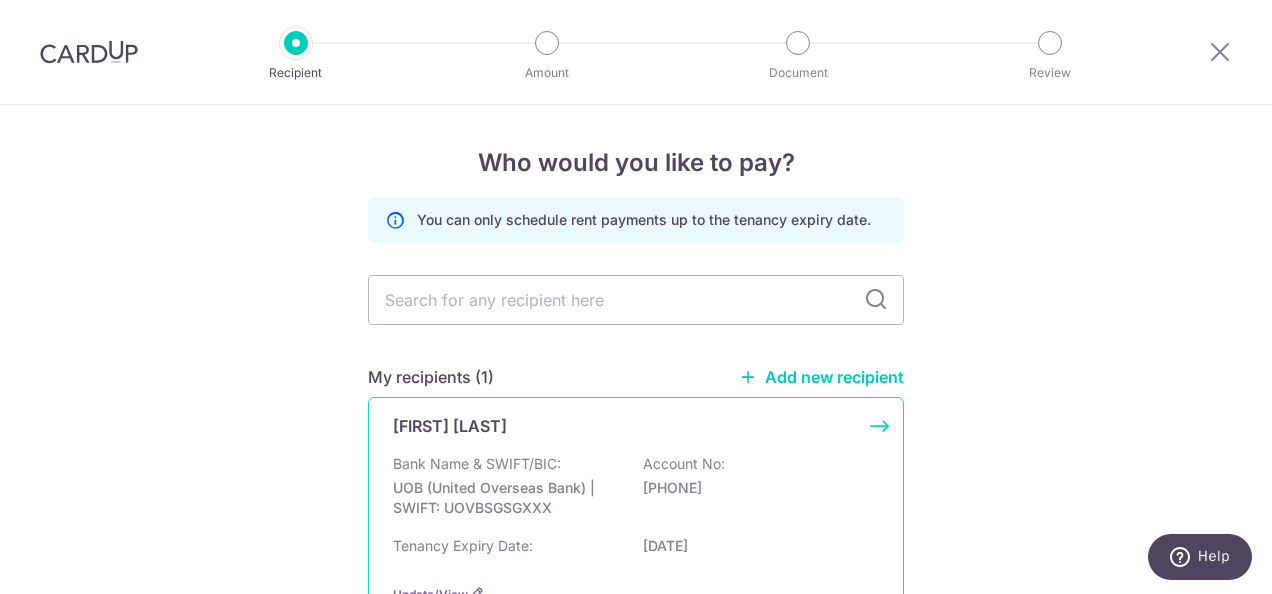 click on "Yeo Gim Kheng" at bounding box center (450, 426) 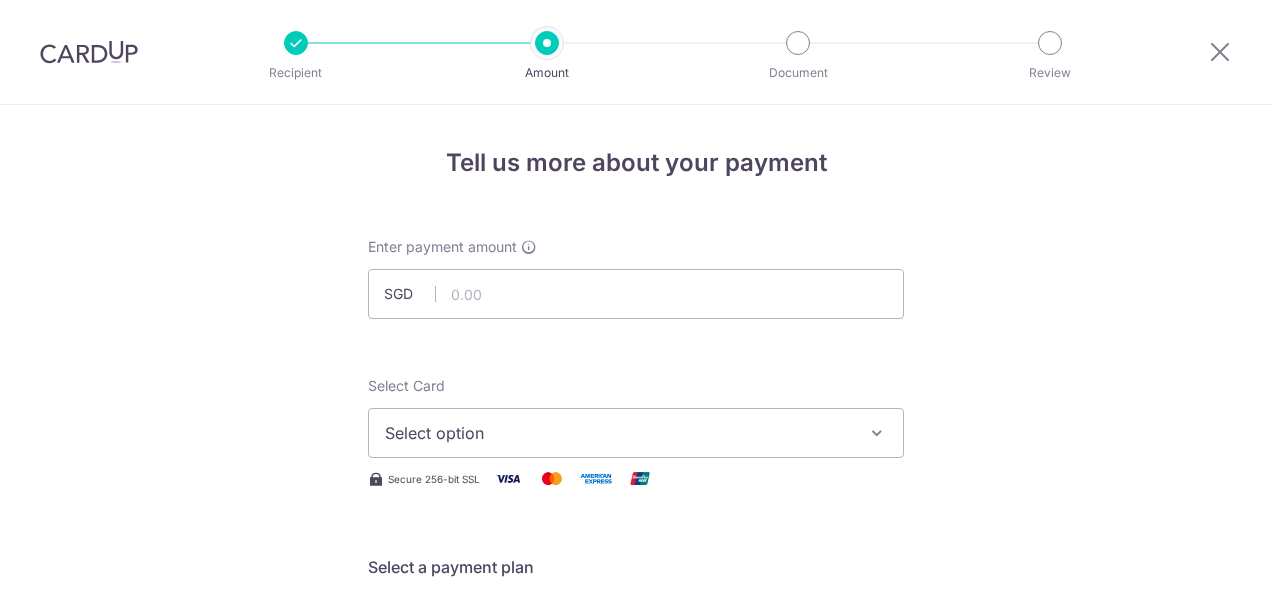 scroll, scrollTop: 0, scrollLeft: 0, axis: both 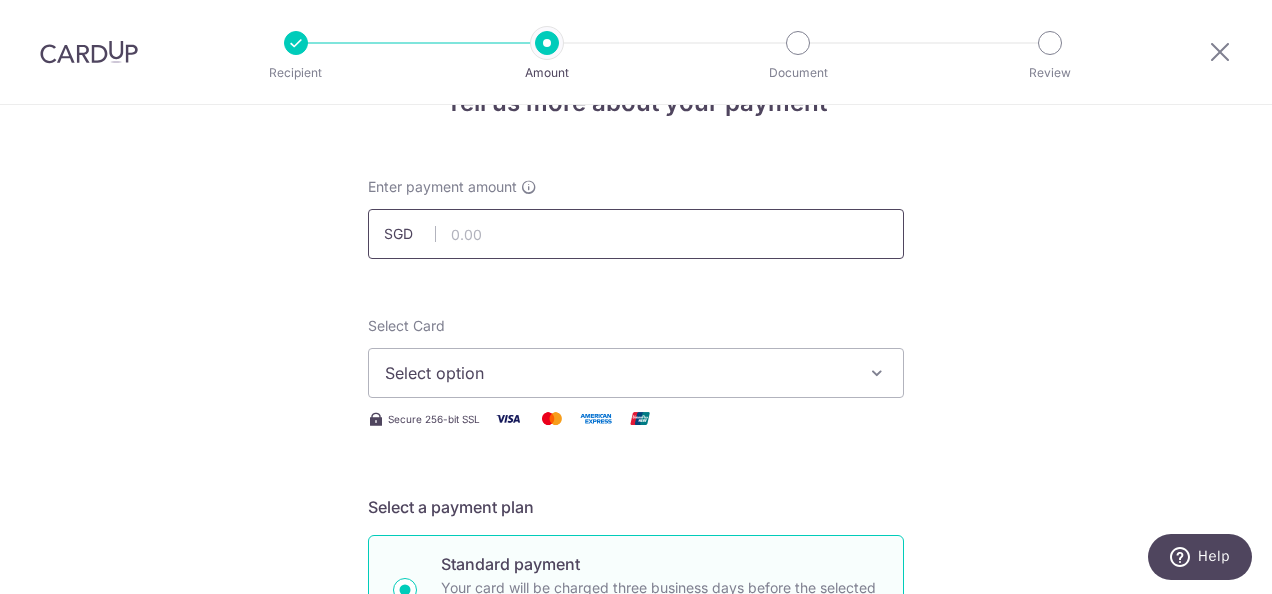 click at bounding box center [636, 234] 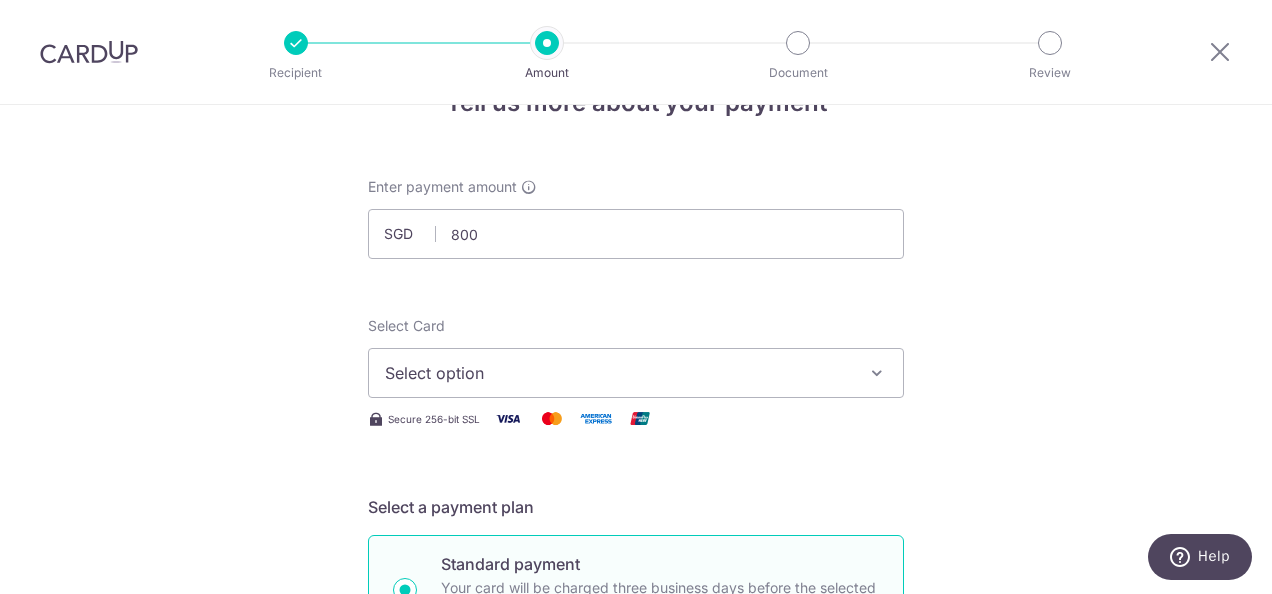 type on "800.00" 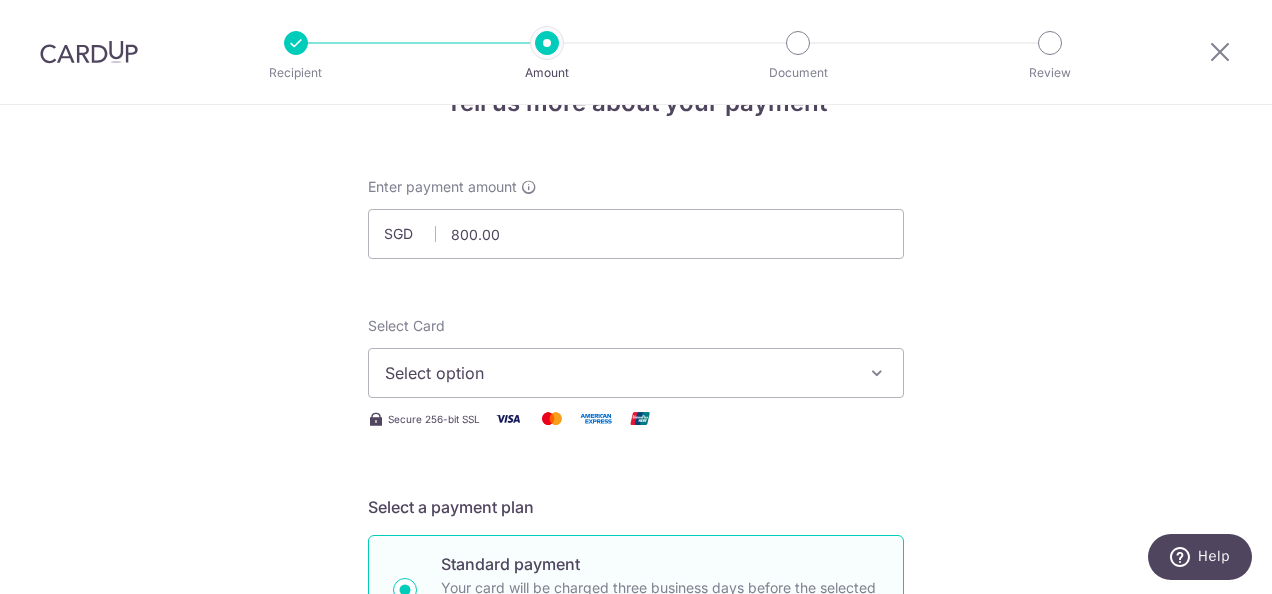 click on "Tell us more about your payment
Enter payment amount
SGD
800.00
800.00
Select Card
Select option
Add credit card
Your Cards
**** 2646
**** 7039
Secure 256-bit SSL
Text
New card details
Card" at bounding box center [636, 949] 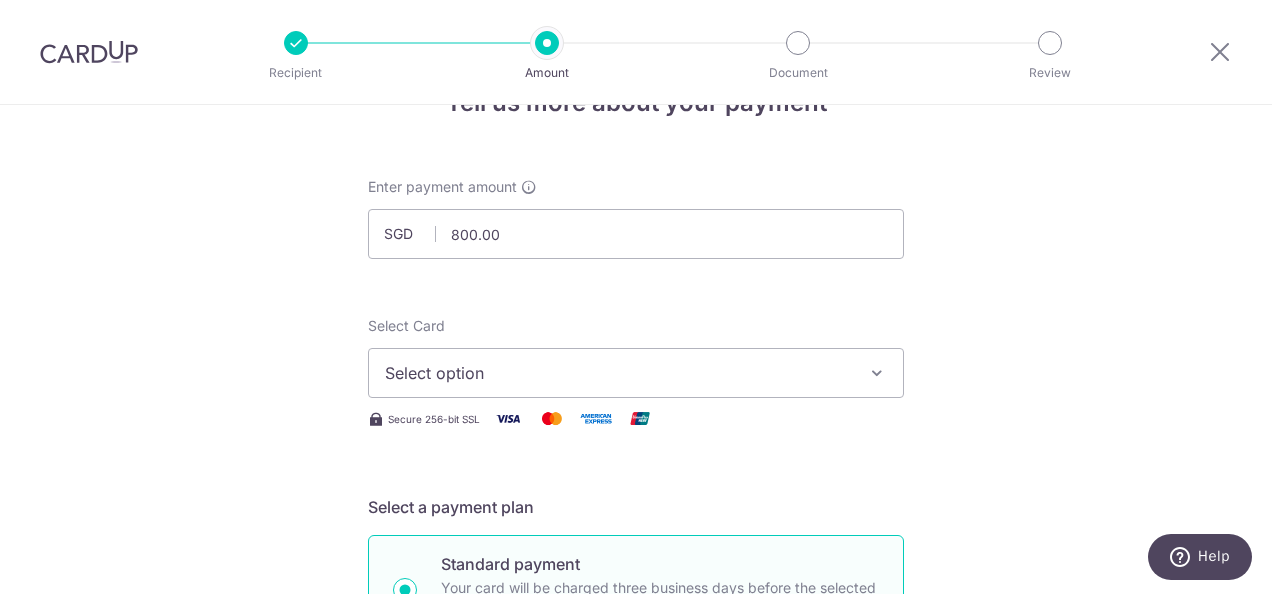 click on "Select option" at bounding box center (618, 373) 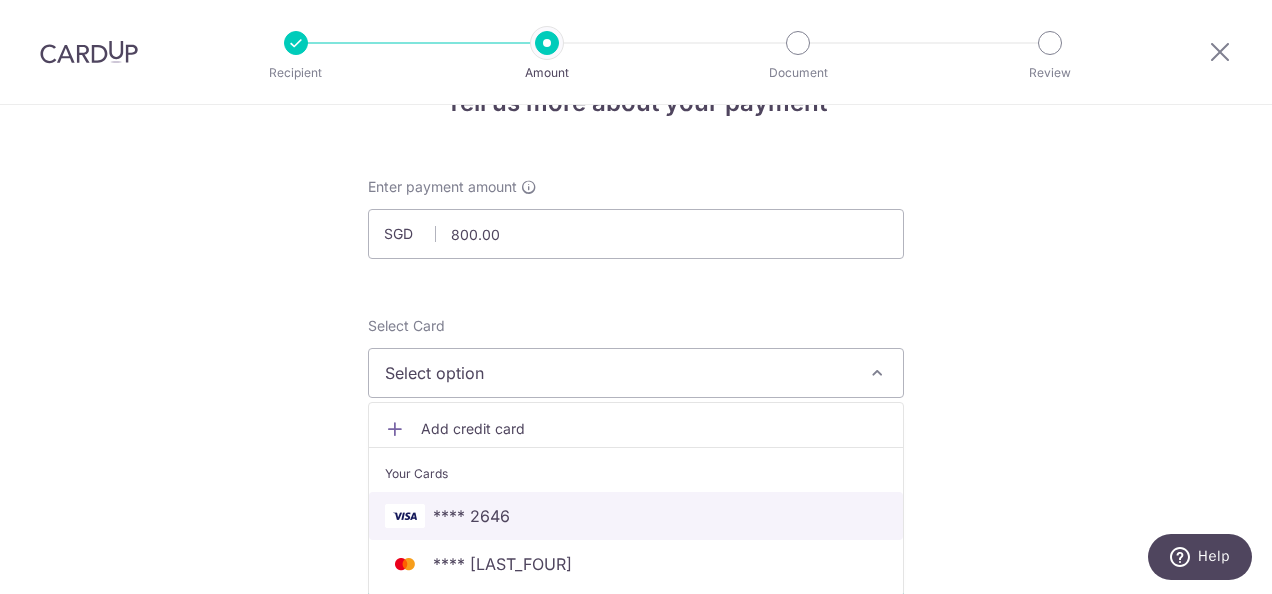 click at bounding box center (405, 516) 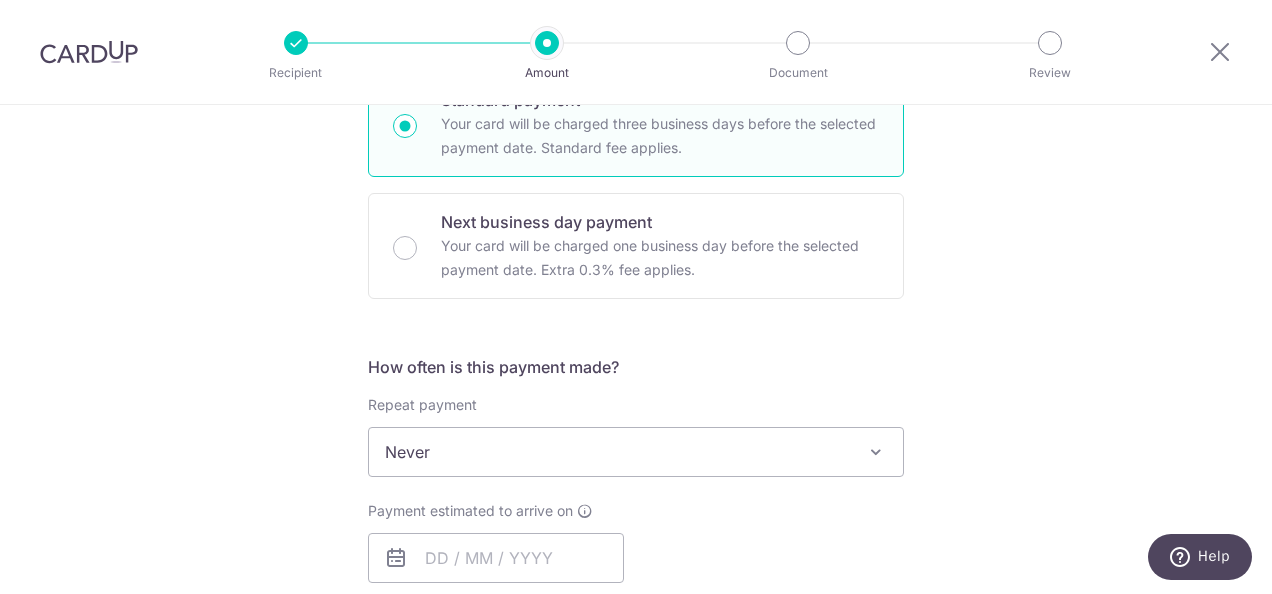 scroll, scrollTop: 525, scrollLeft: 0, axis: vertical 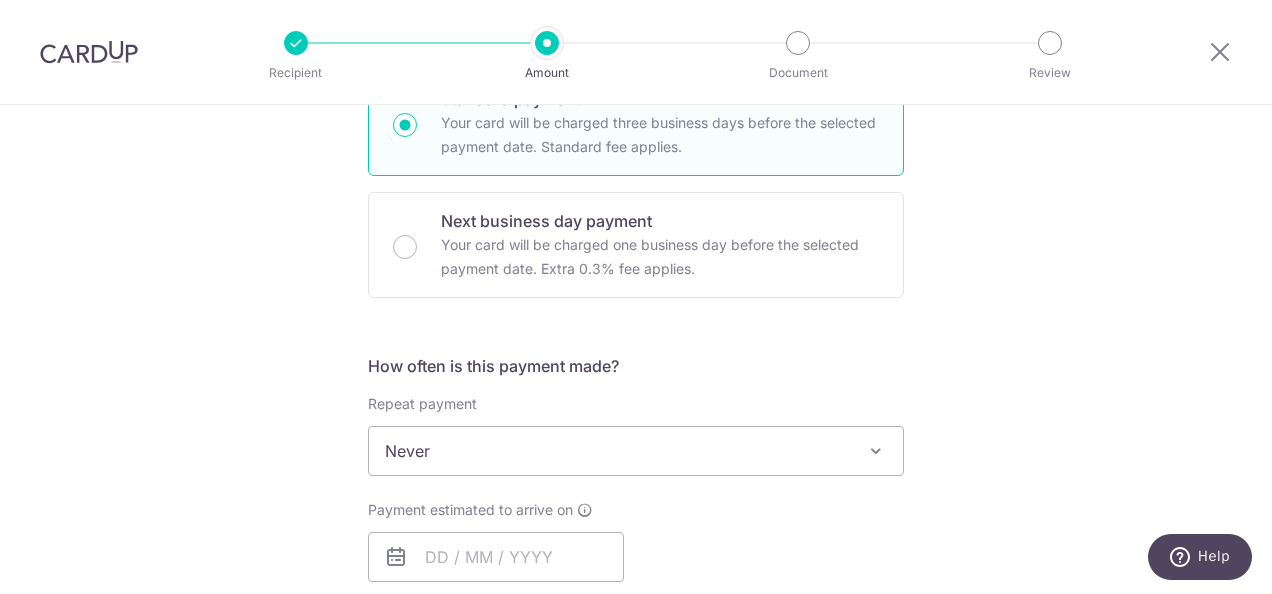click on "Never" at bounding box center [636, 451] 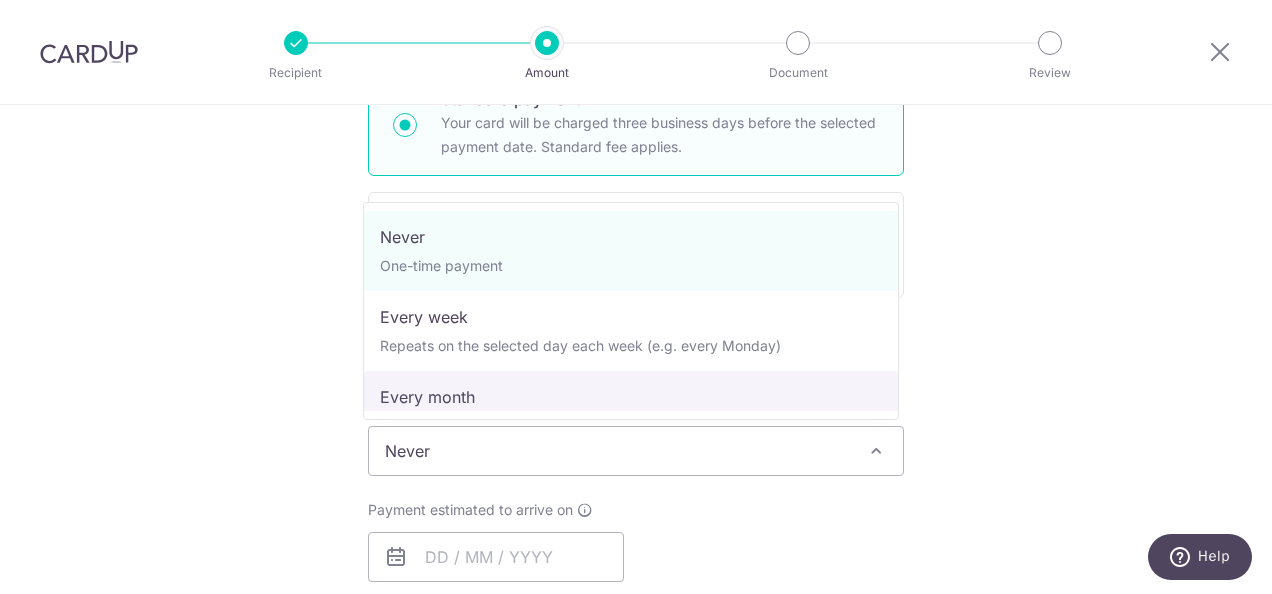 select on "3" 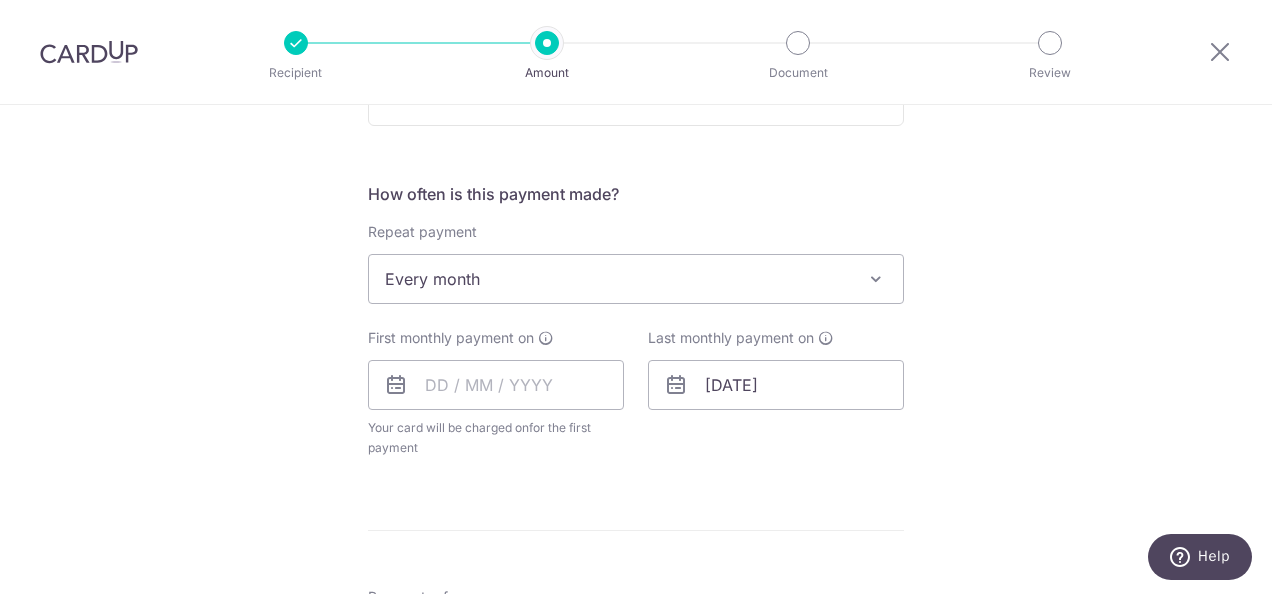 scroll, scrollTop: 699, scrollLeft: 0, axis: vertical 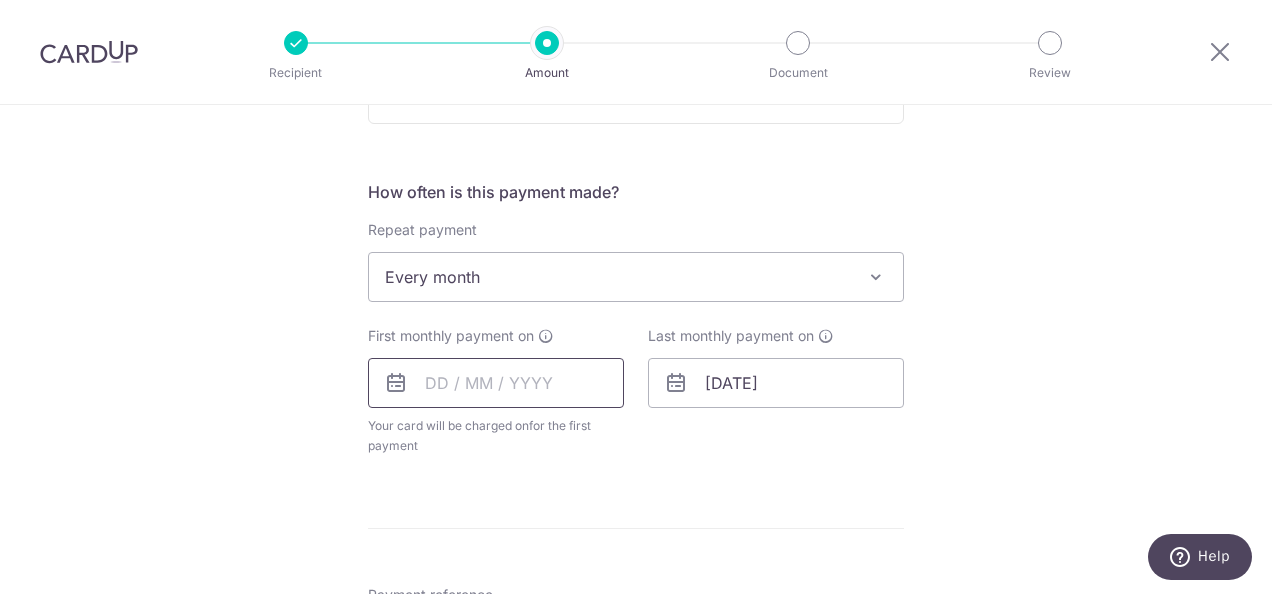 click at bounding box center [496, 383] 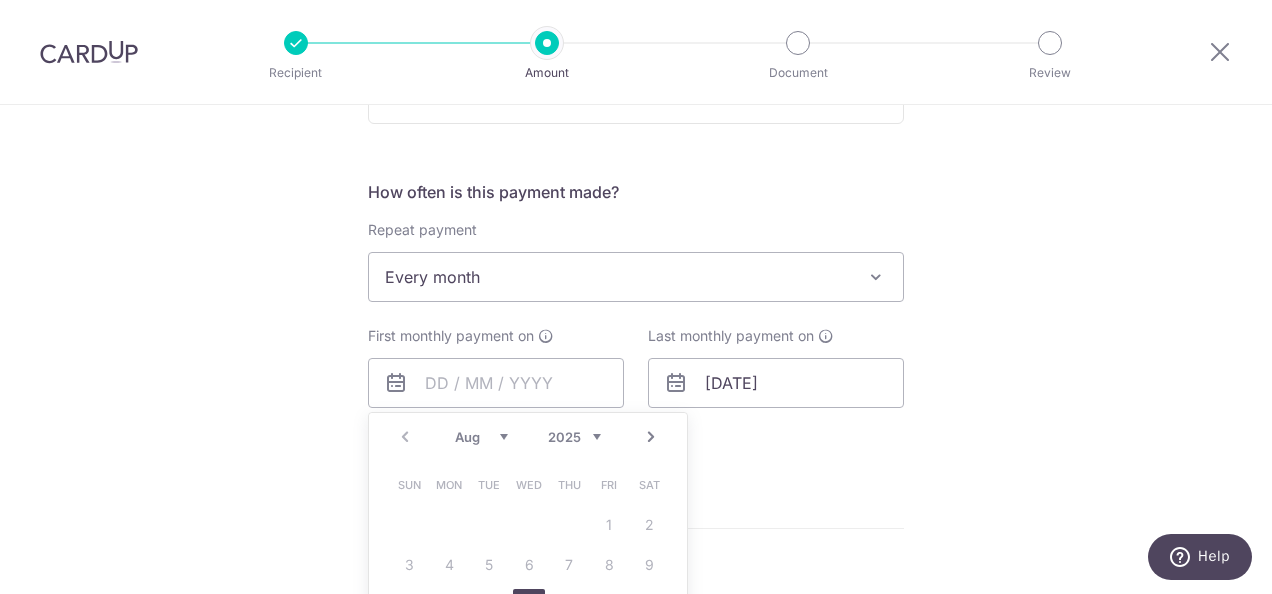 click on "Next" at bounding box center (651, 437) 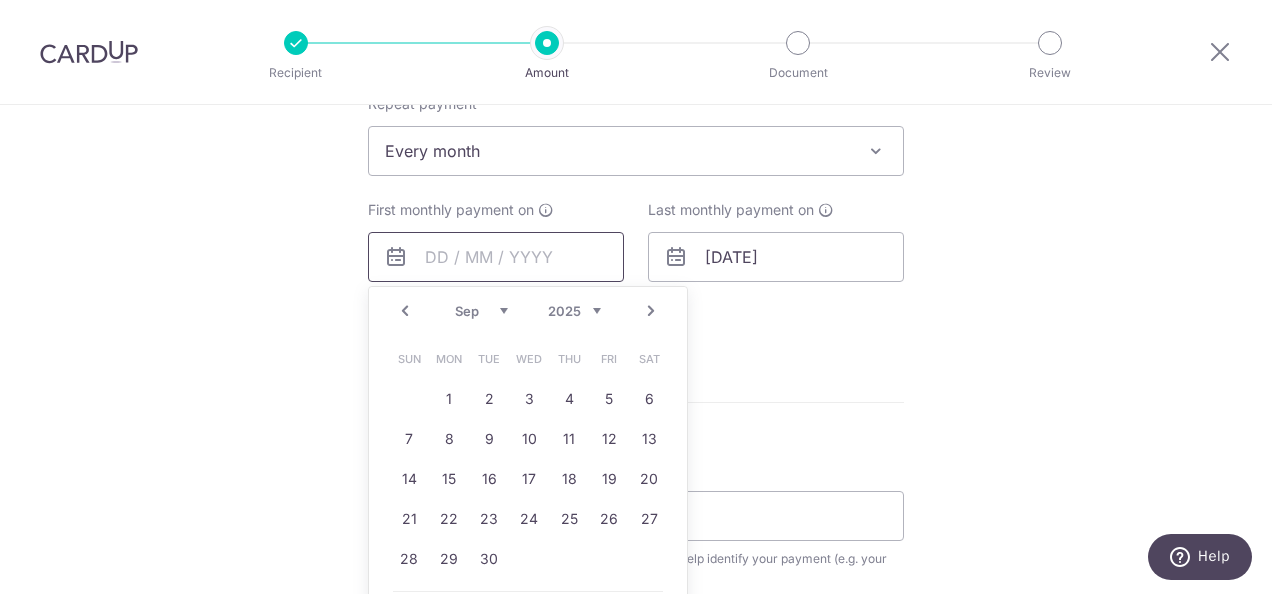 scroll, scrollTop: 828, scrollLeft: 0, axis: vertical 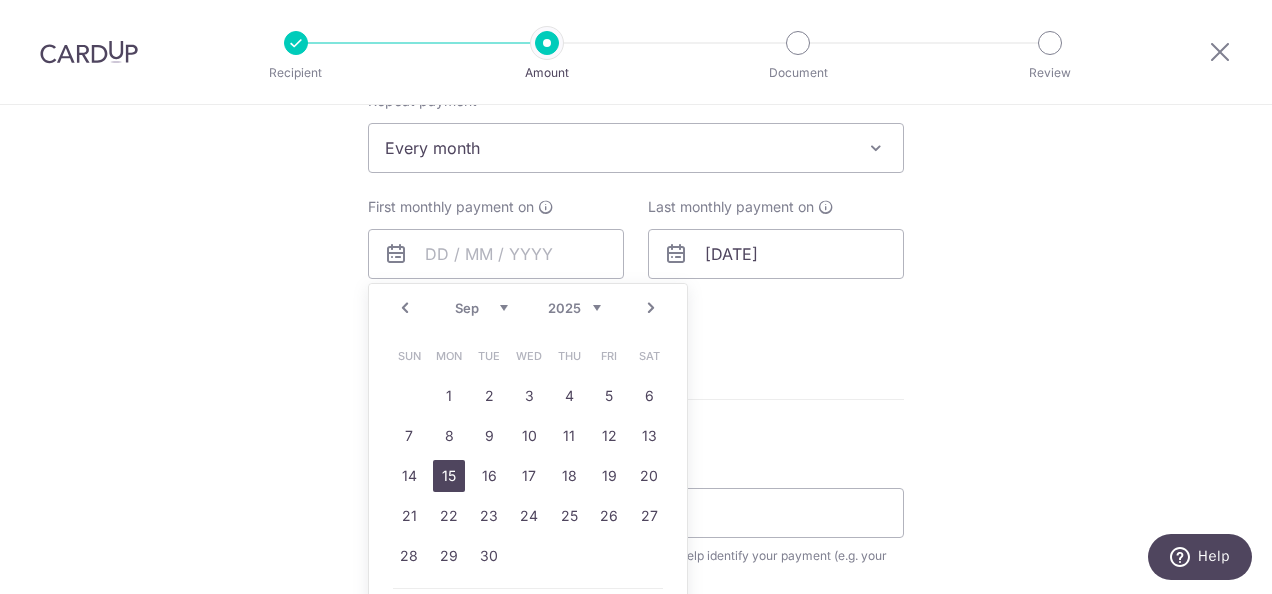 click on "15" at bounding box center (449, 476) 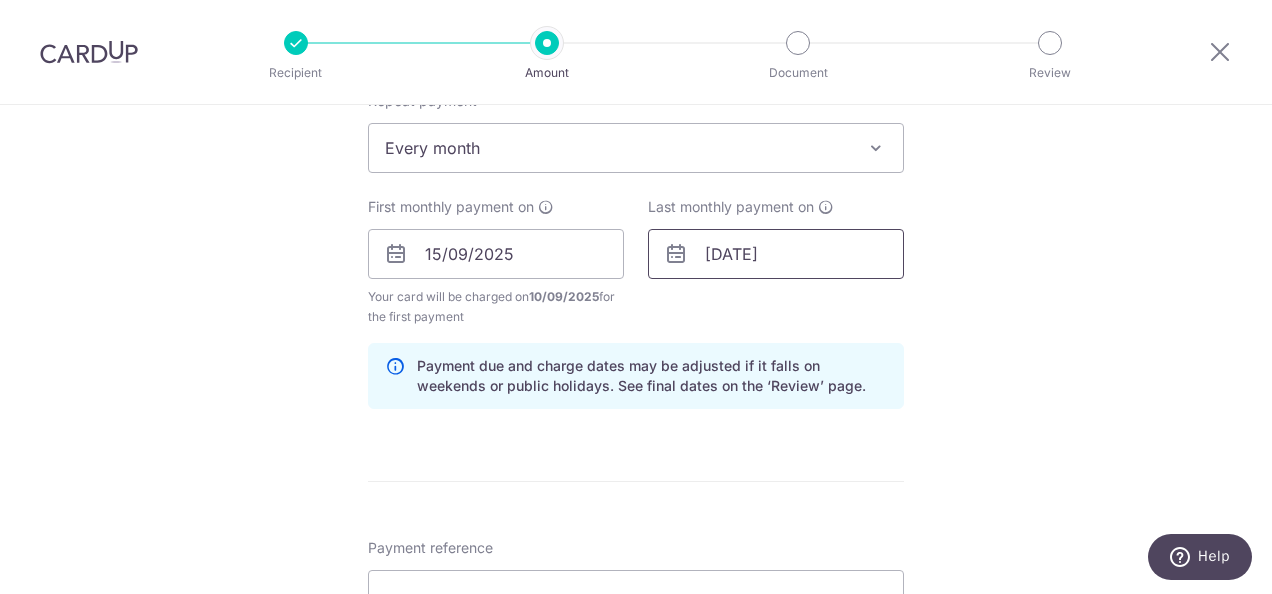 click on "14/01/2028" at bounding box center (776, 254) 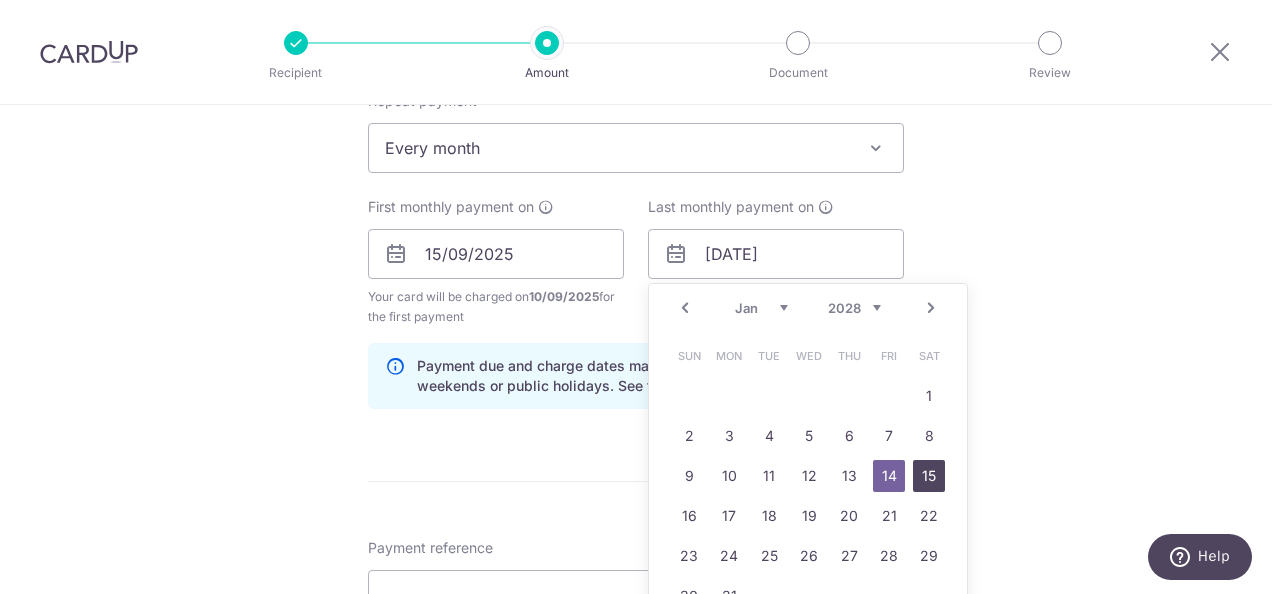 click on "15" at bounding box center [929, 476] 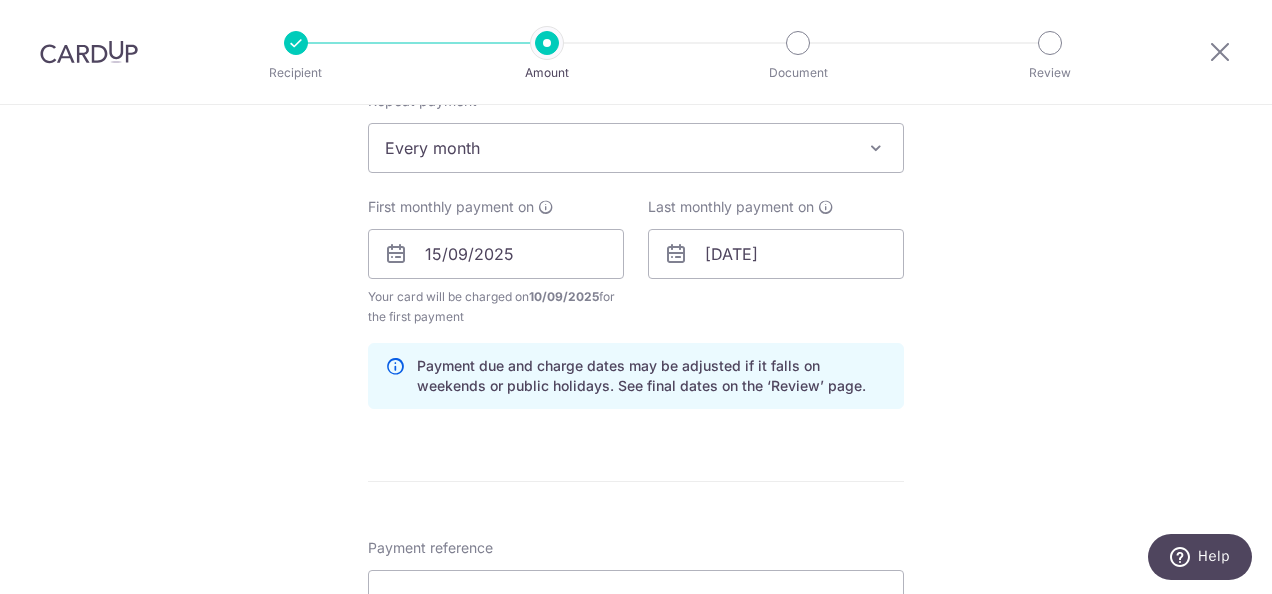 click on "Tell us more about your payment
Enter payment amount
SGD
800.00
800.00
Select Card
**** 2646
Add credit card
Your Cards
**** 2646
**** 7039
Secure 256-bit SSL
Text
New card details
Card
Secure 256-bit SSL" at bounding box center [636, 232] 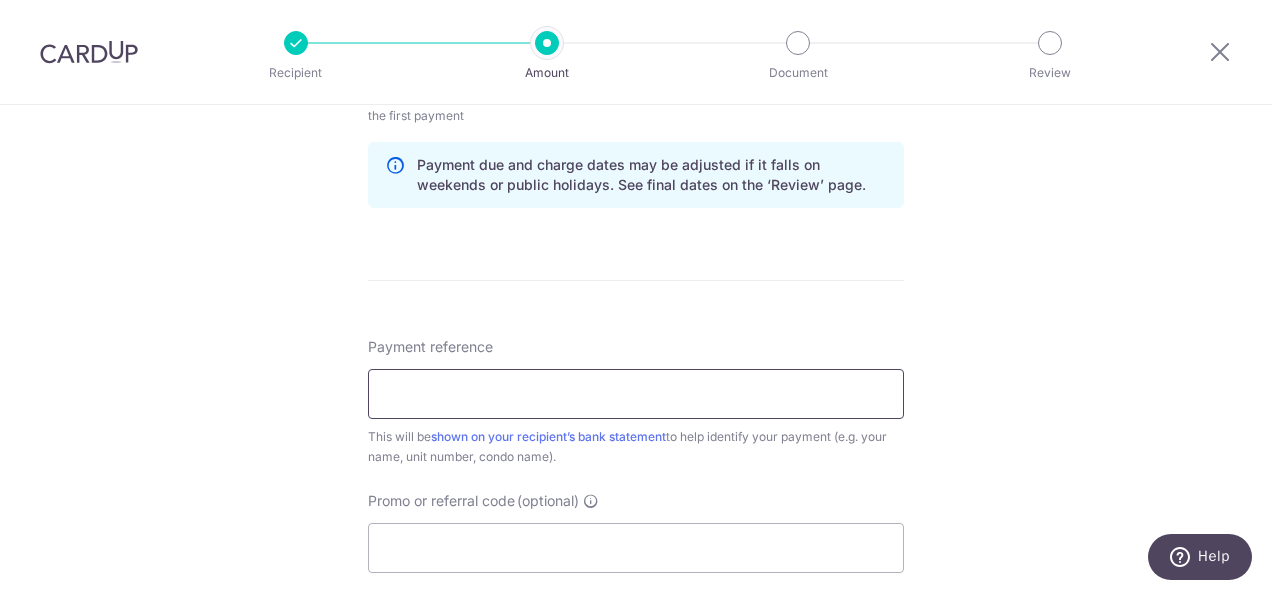 scroll, scrollTop: 1030, scrollLeft: 0, axis: vertical 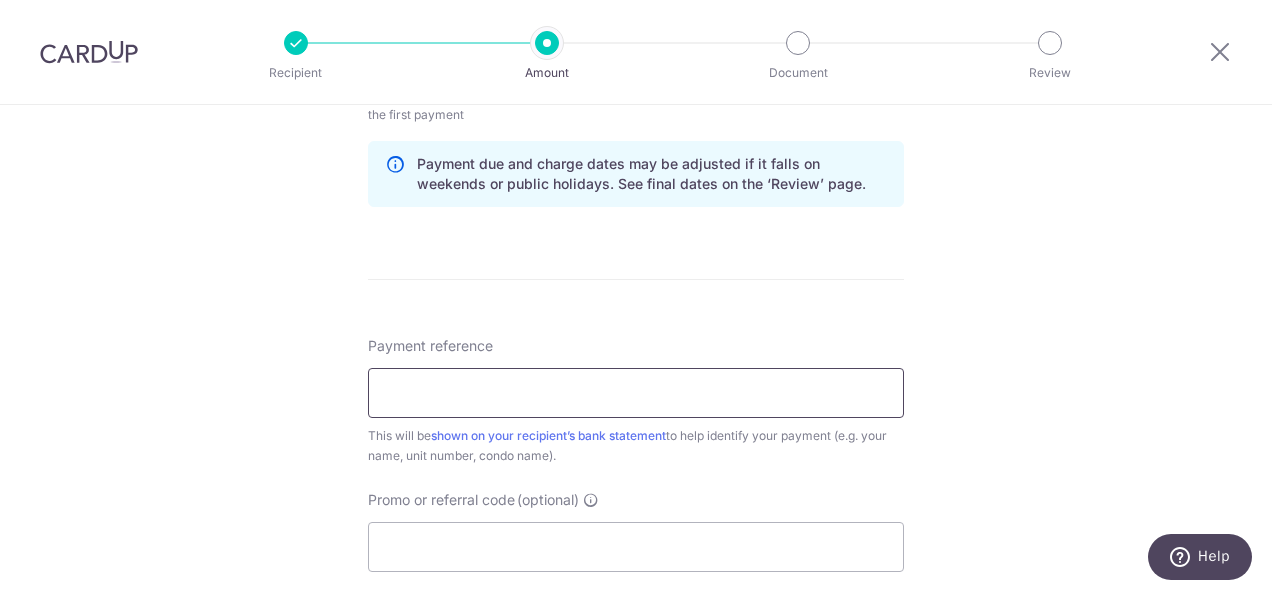 click on "Payment reference" at bounding box center (636, 393) 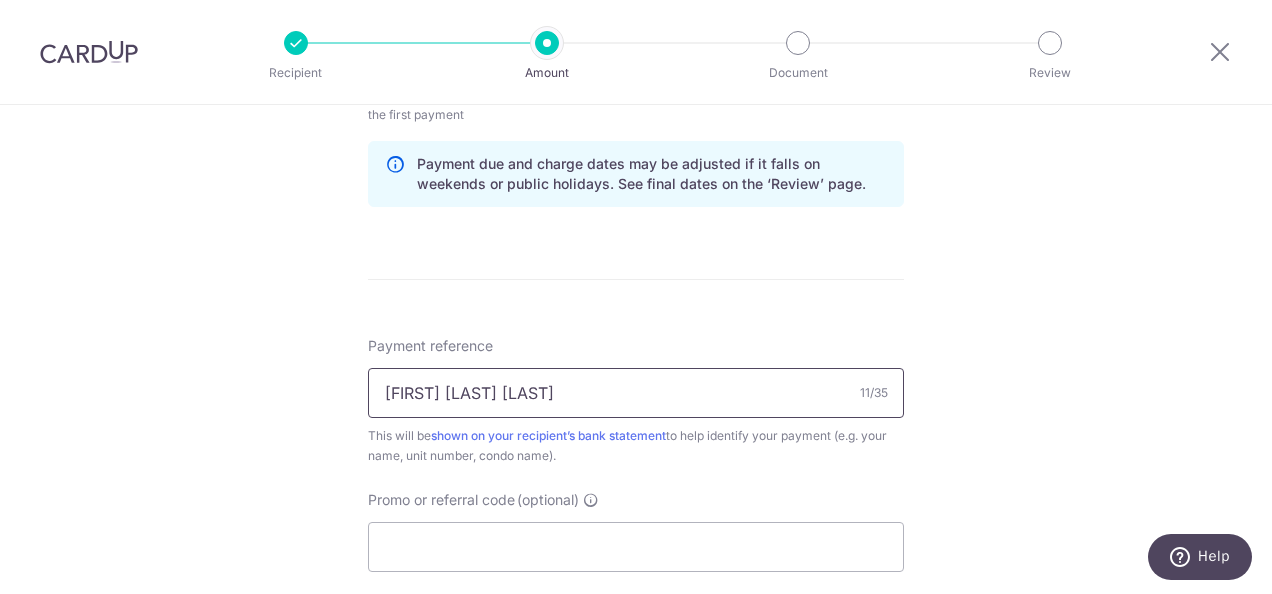 type on "Tang Li Wen" 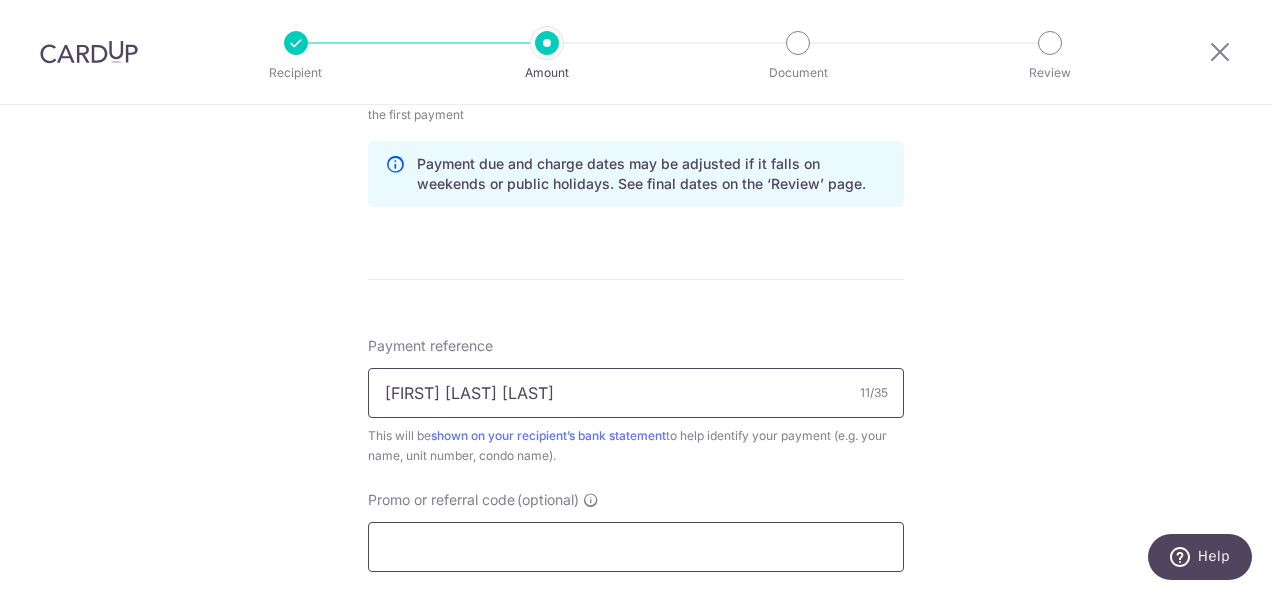 paste on "3NEWR4" 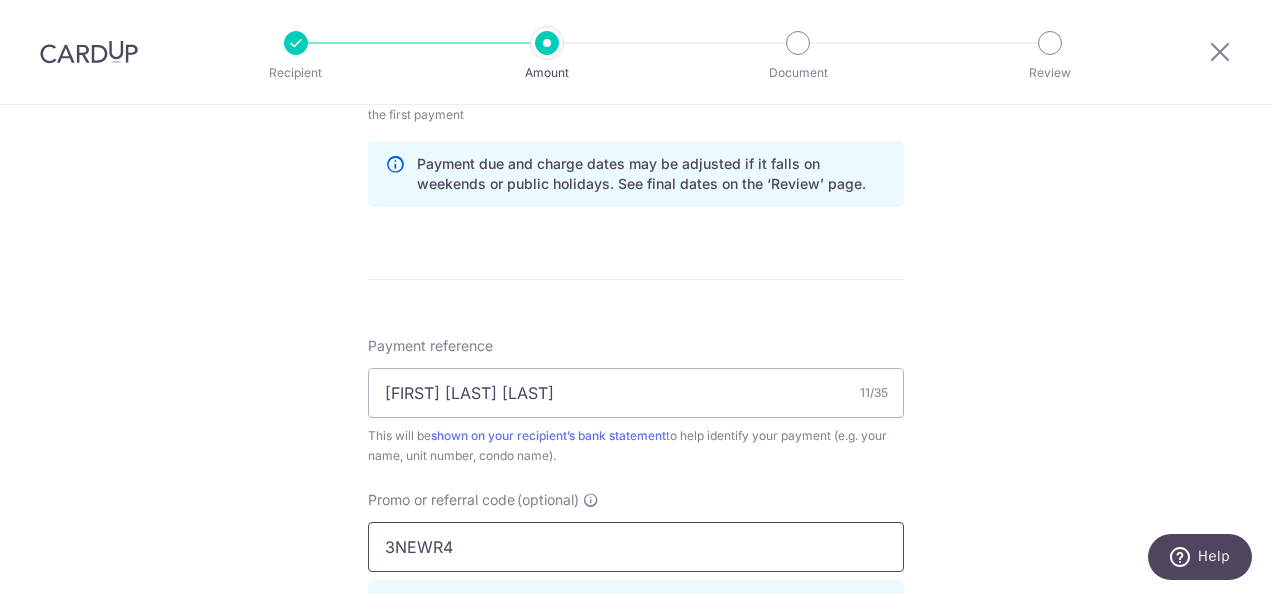 type on "3NEWR4" 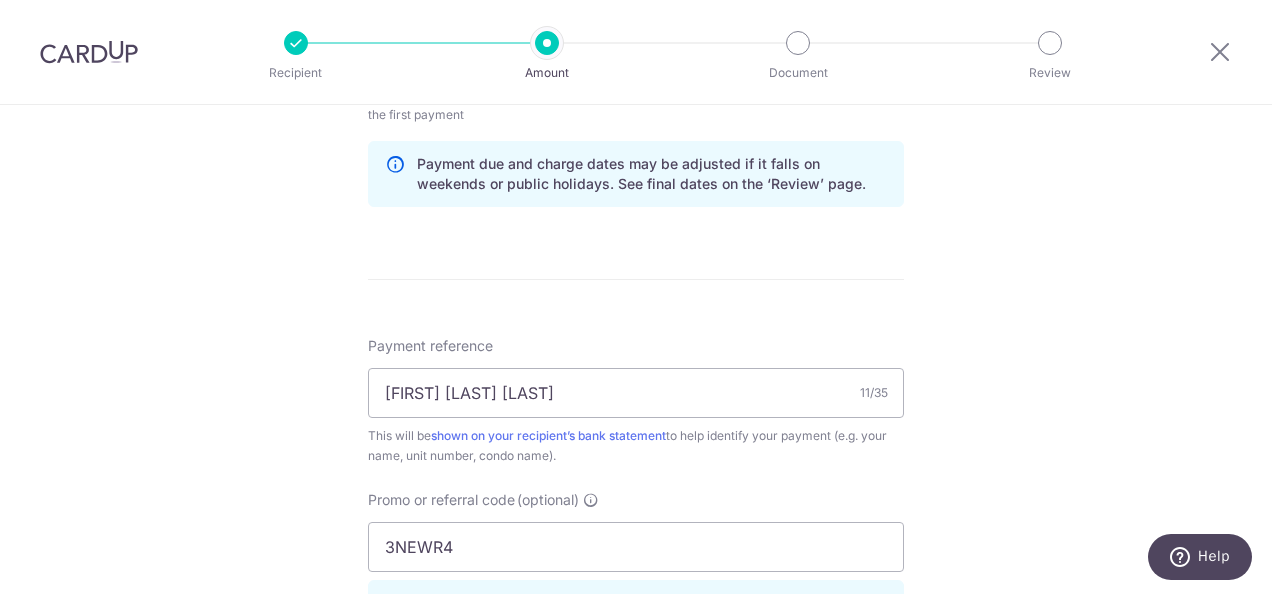 click on "Tell us more about your payment
Enter payment amount
SGD
800.00
800.00
Select Card
**** 2646
Add credit card
Your Cards
**** 2646
**** 7039
Secure 256-bit SSL
Text
New card details
Card
Secure 256-bit SSL" at bounding box center (636, 75) 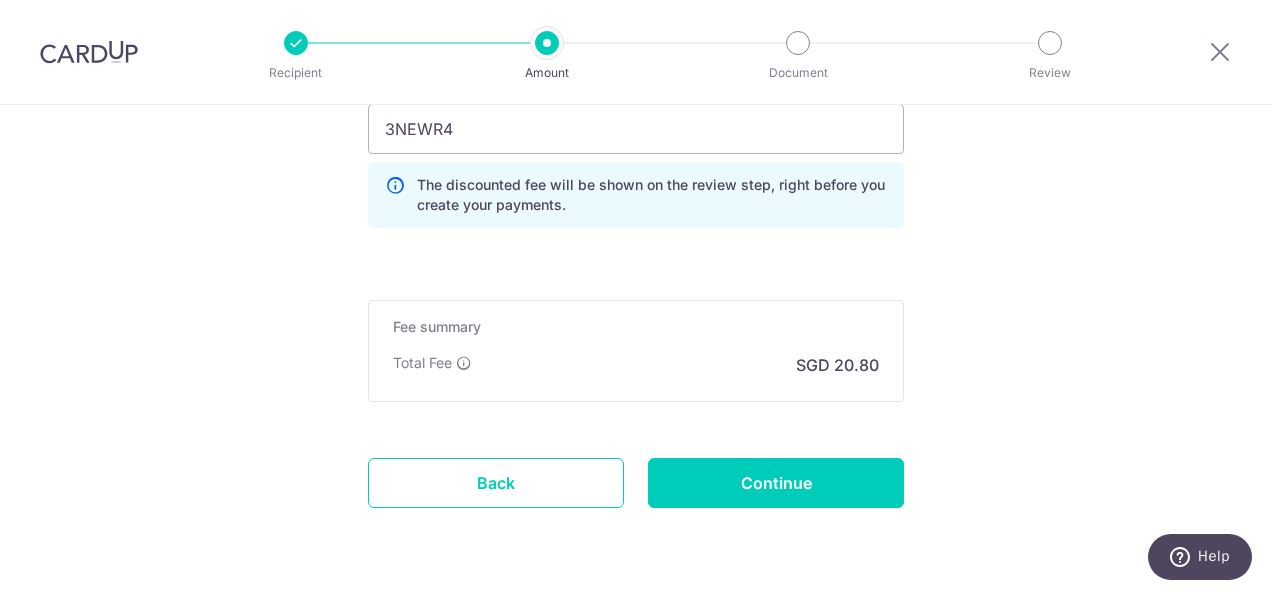 scroll, scrollTop: 1449, scrollLeft: 0, axis: vertical 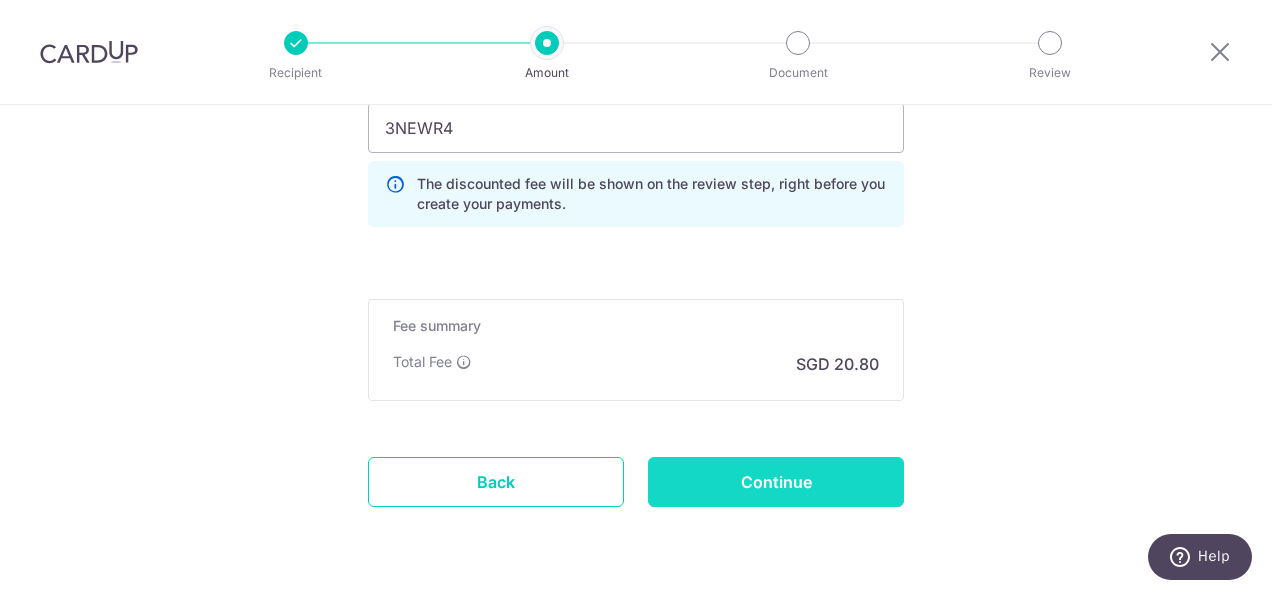 click on "Continue" at bounding box center (776, 482) 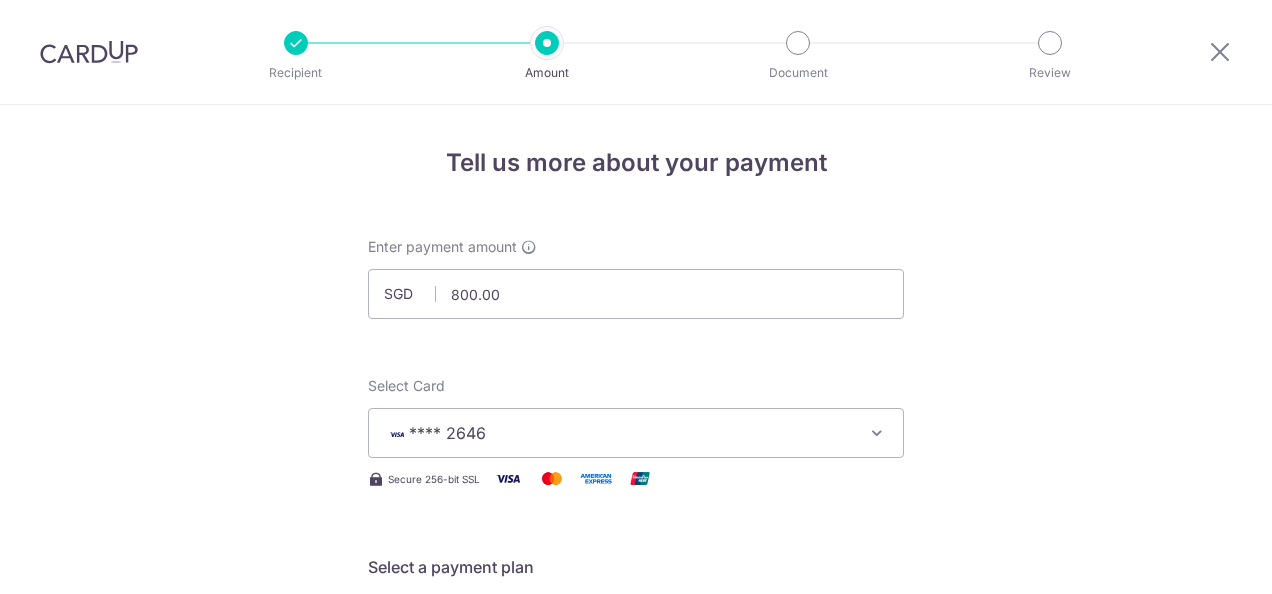 scroll, scrollTop: 0, scrollLeft: 0, axis: both 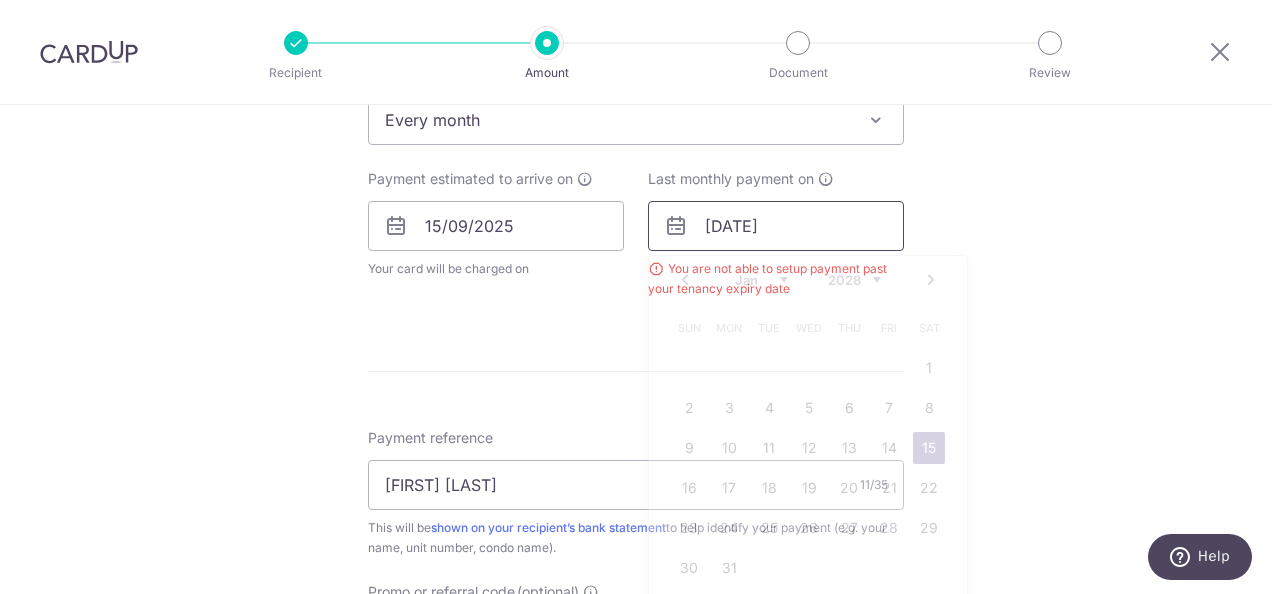click on "[DATE]" at bounding box center [776, 226] 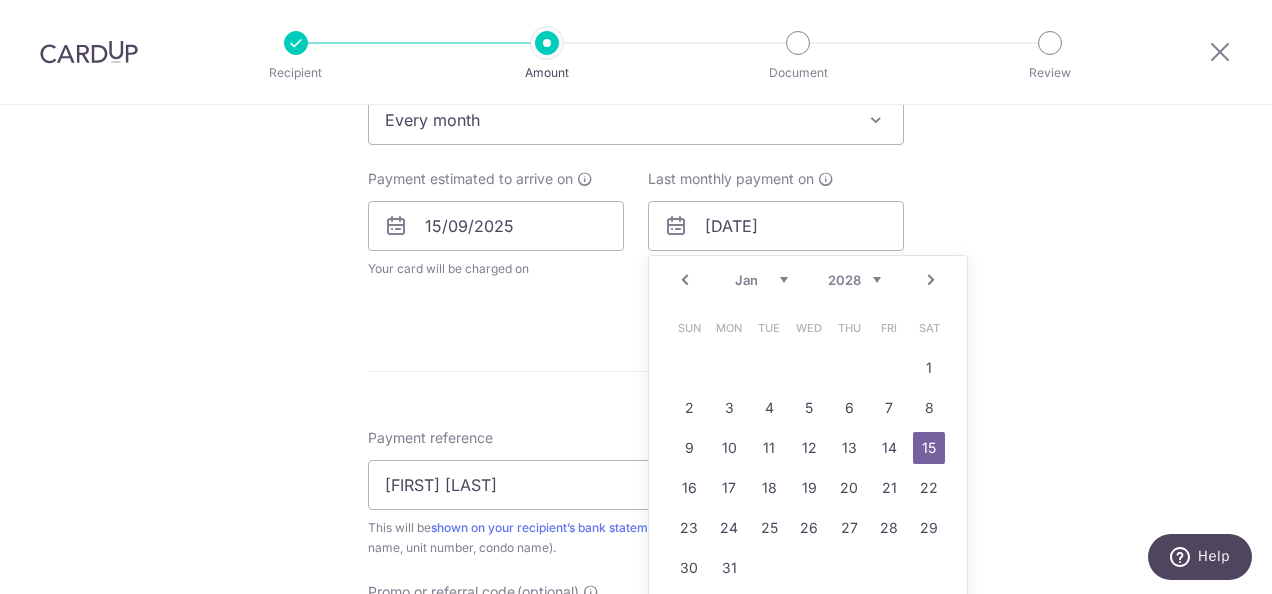 click on "2025 2026 2027 2028 2029 2030 2031 2032 2033 2034 2035" at bounding box center [854, 280] 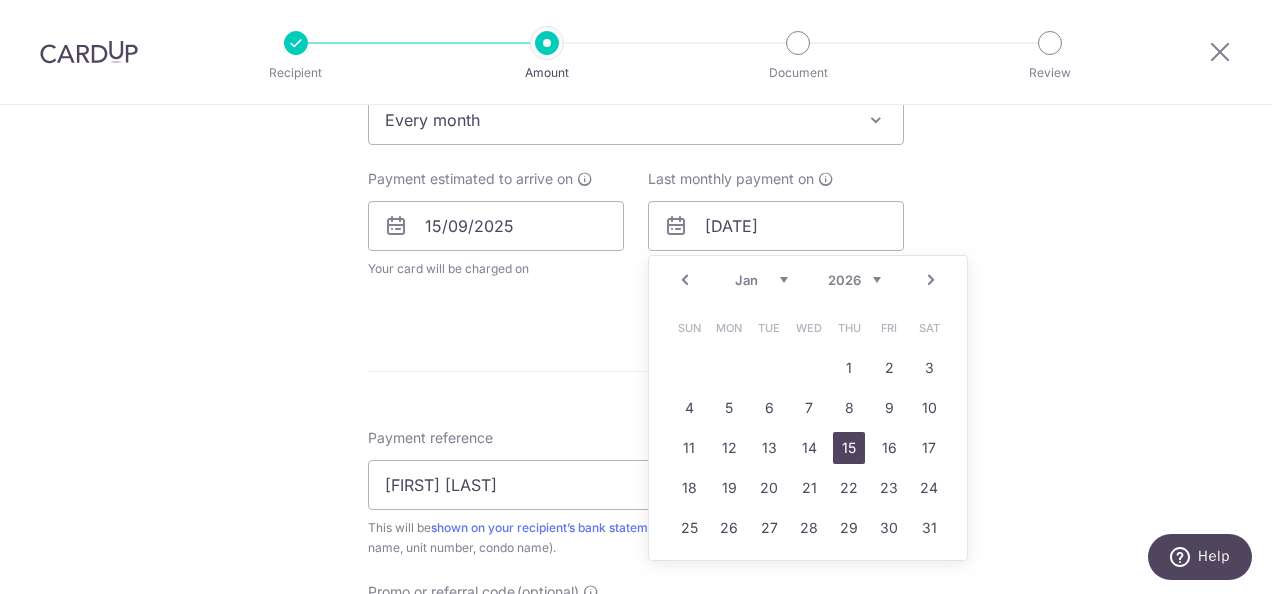 click on "15" at bounding box center (849, 448) 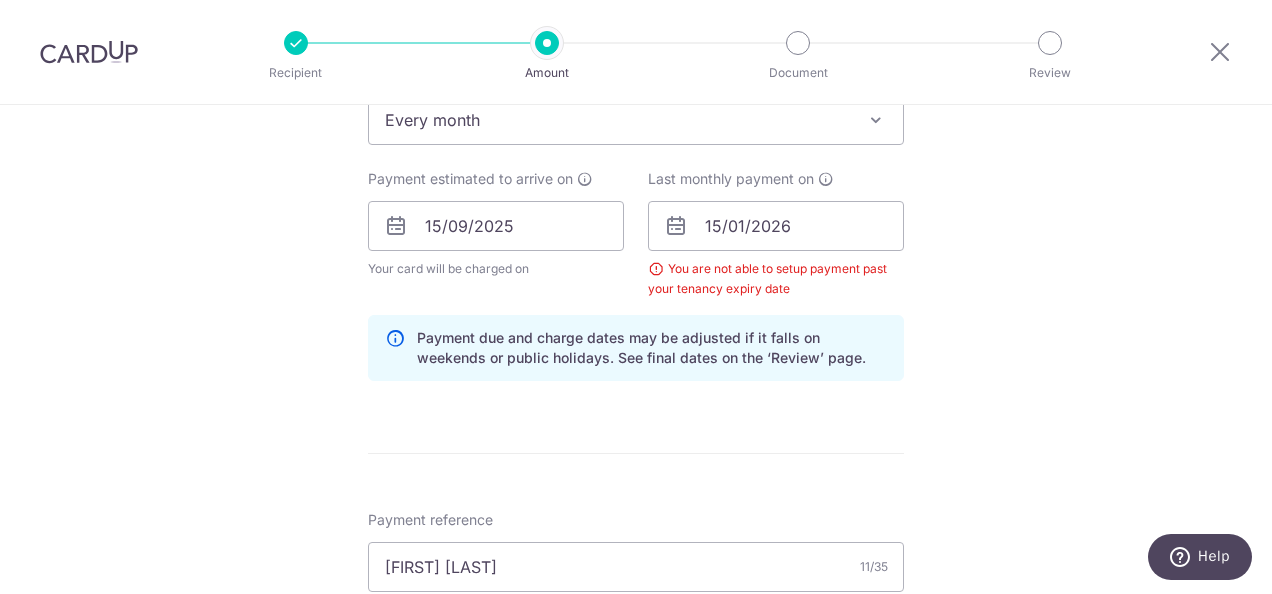 click on "Tell us more about your payment
SGD
800.00
800.00
Select Card
**** [LAST_FOUR_DIGITS]
Add credit card
Your Cards
**** [LAST_FOUR_DIGITS]
**** [LAST_FOUR_DIGITS]
Secure 256-bit SSL
Text
New card details
Card
Secure 256-bit SSL" at bounding box center [636, 249] 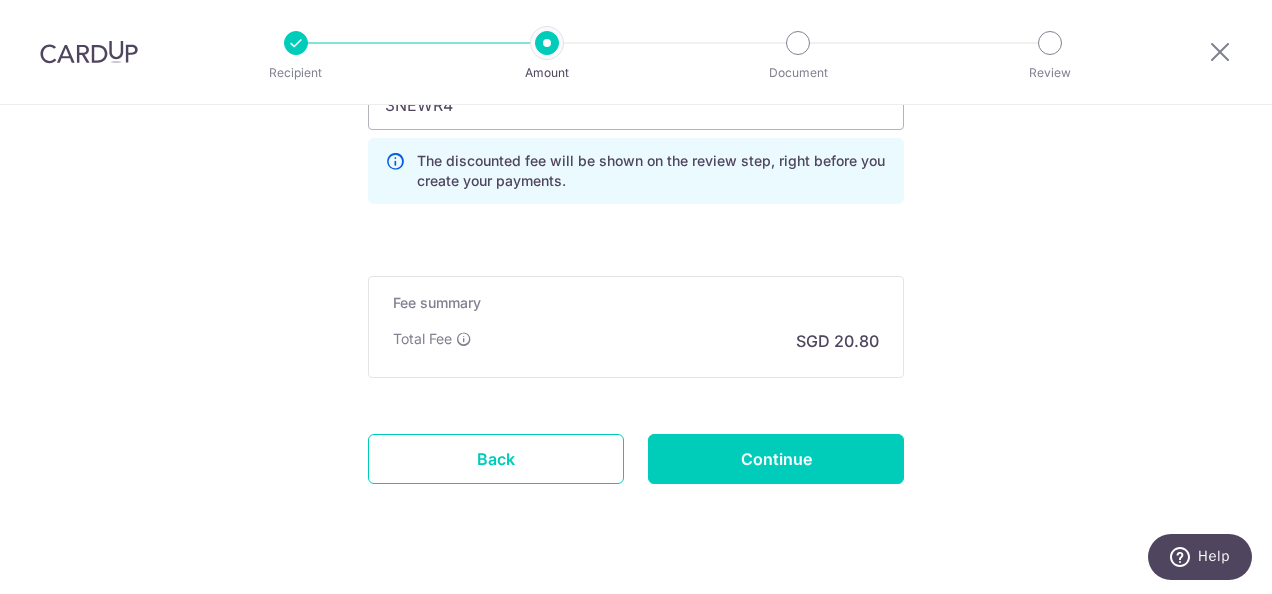 scroll, scrollTop: 1478, scrollLeft: 0, axis: vertical 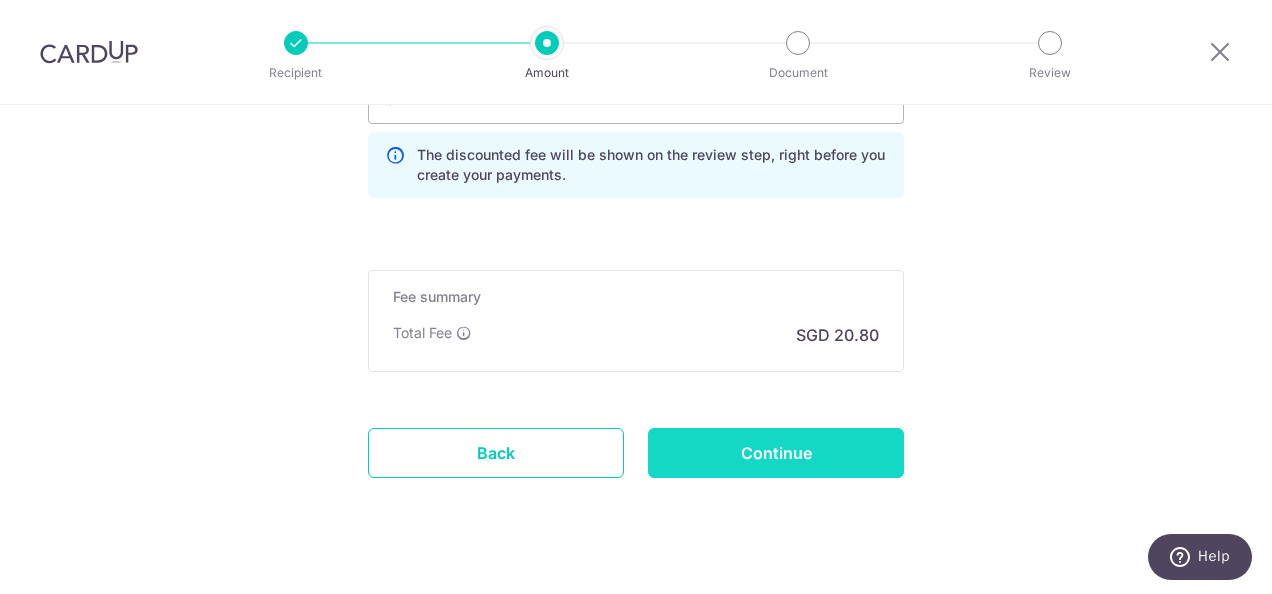 click on "Continue" at bounding box center [776, 453] 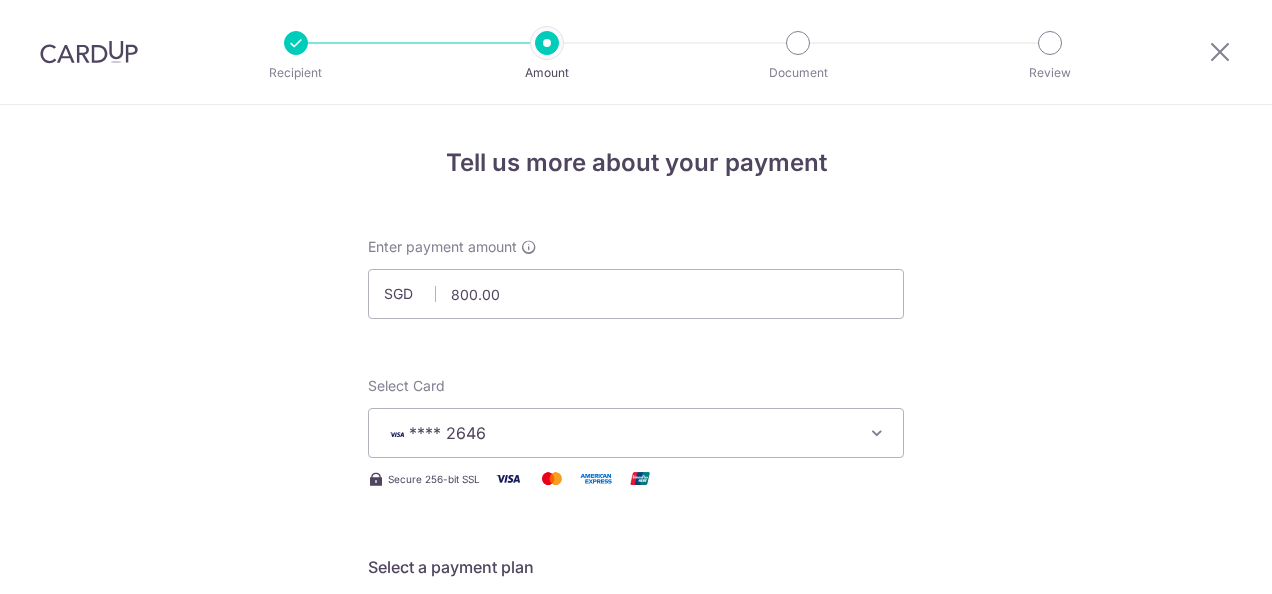 scroll, scrollTop: 0, scrollLeft: 0, axis: both 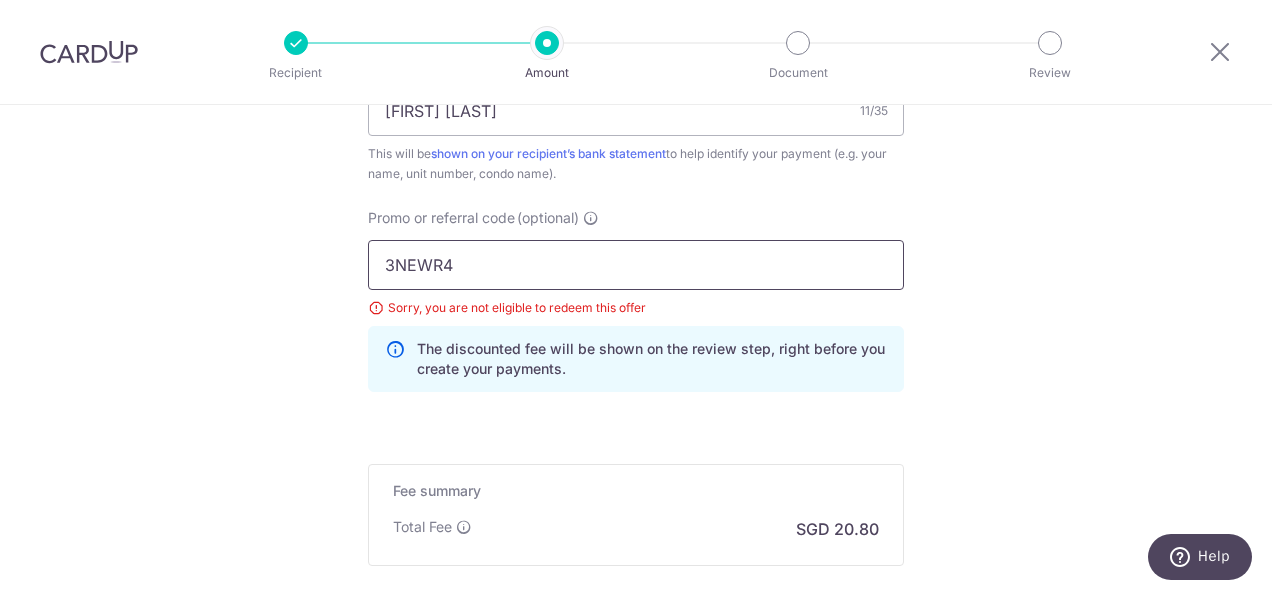 drag, startPoint x: 460, startPoint y: 262, endPoint x: 331, endPoint y: 245, distance: 130.11533 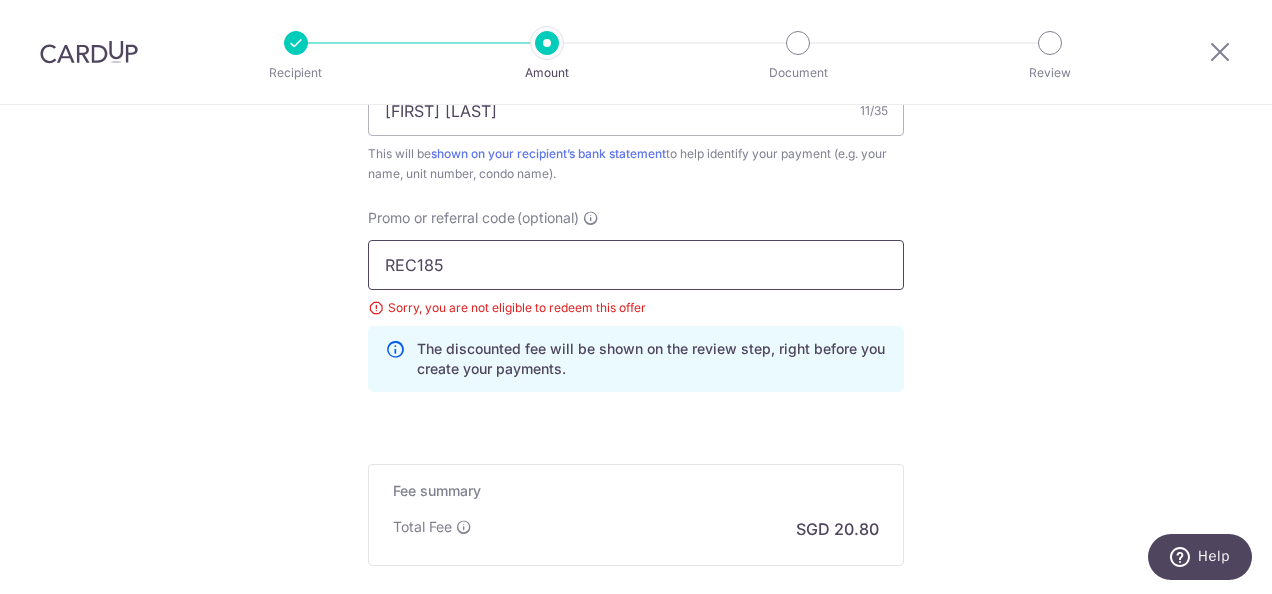 scroll, scrollTop: 1433, scrollLeft: 0, axis: vertical 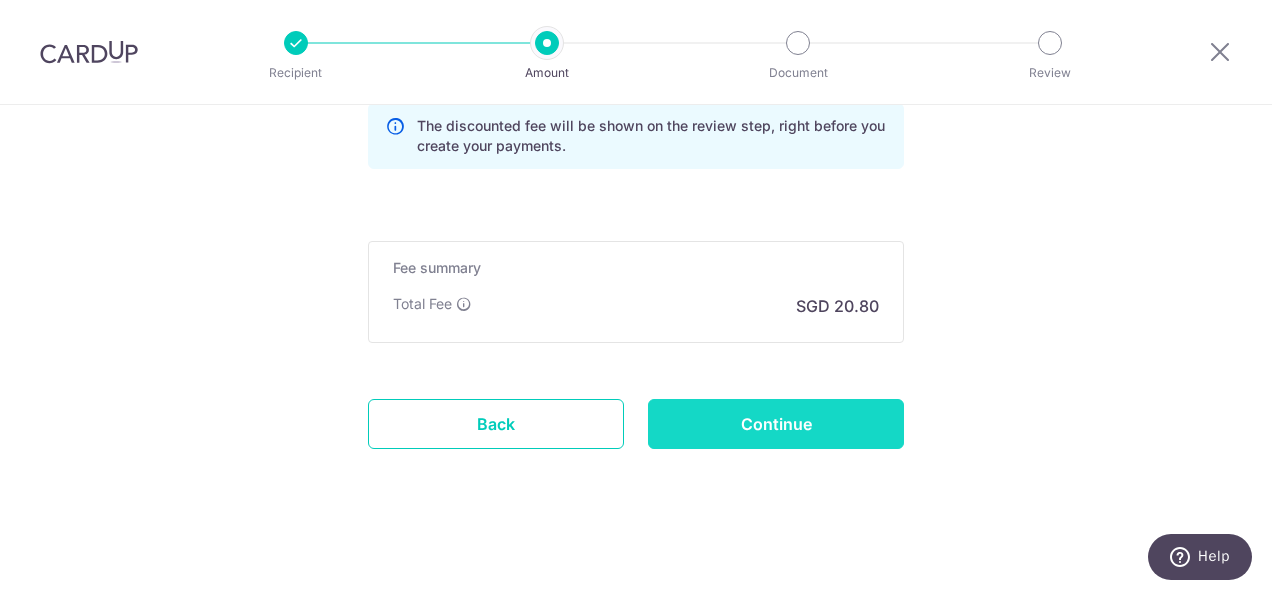 type on "REC185" 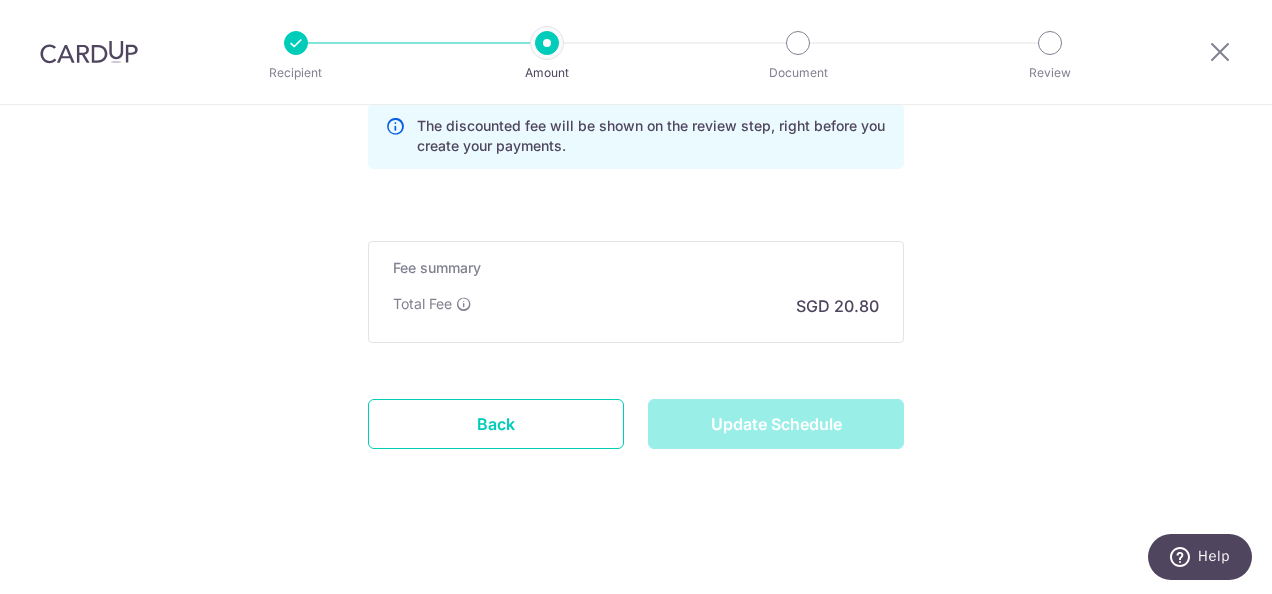 type on "Update Schedule" 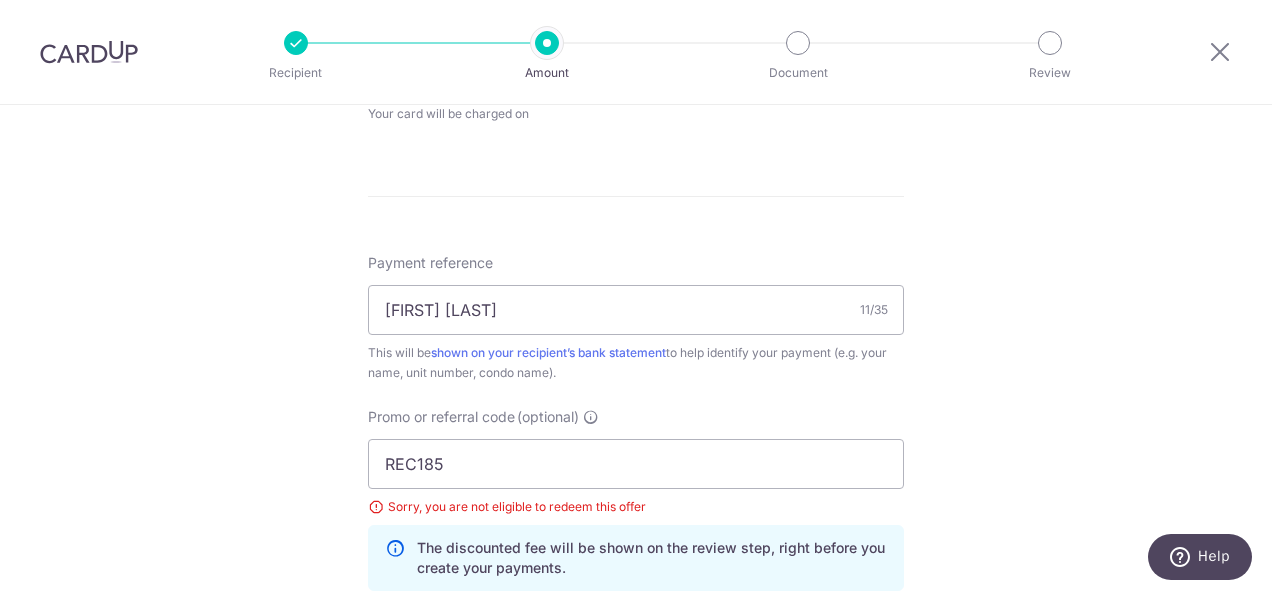 scroll, scrollTop: 1010, scrollLeft: 0, axis: vertical 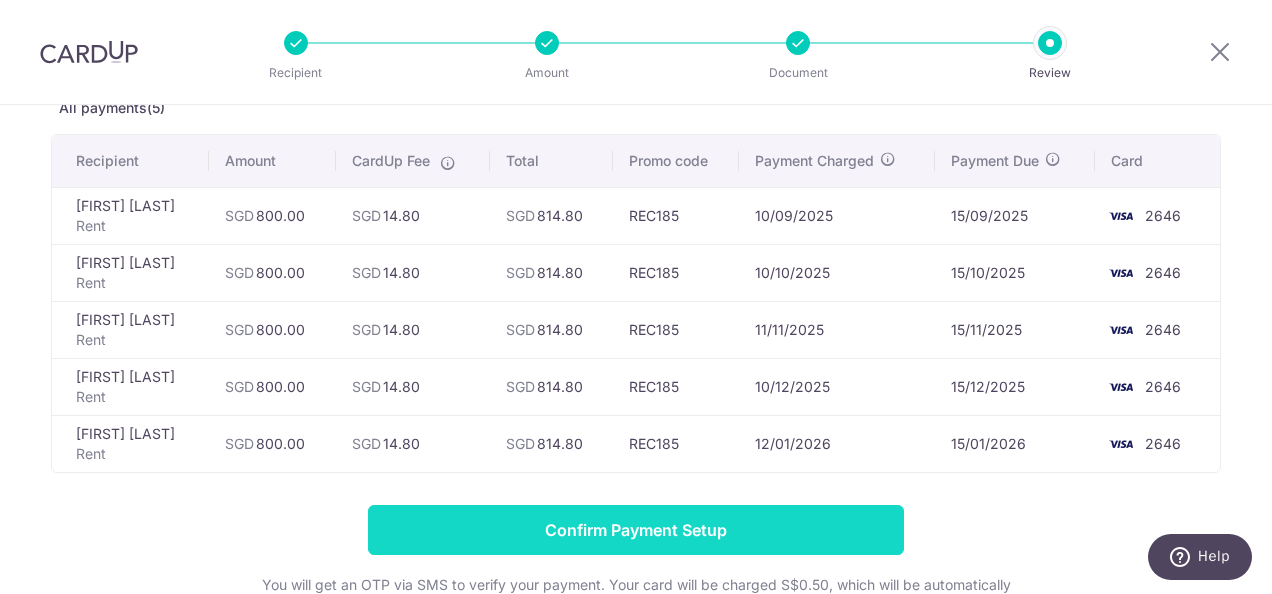click on "Confirm Payment Setup" at bounding box center [636, 530] 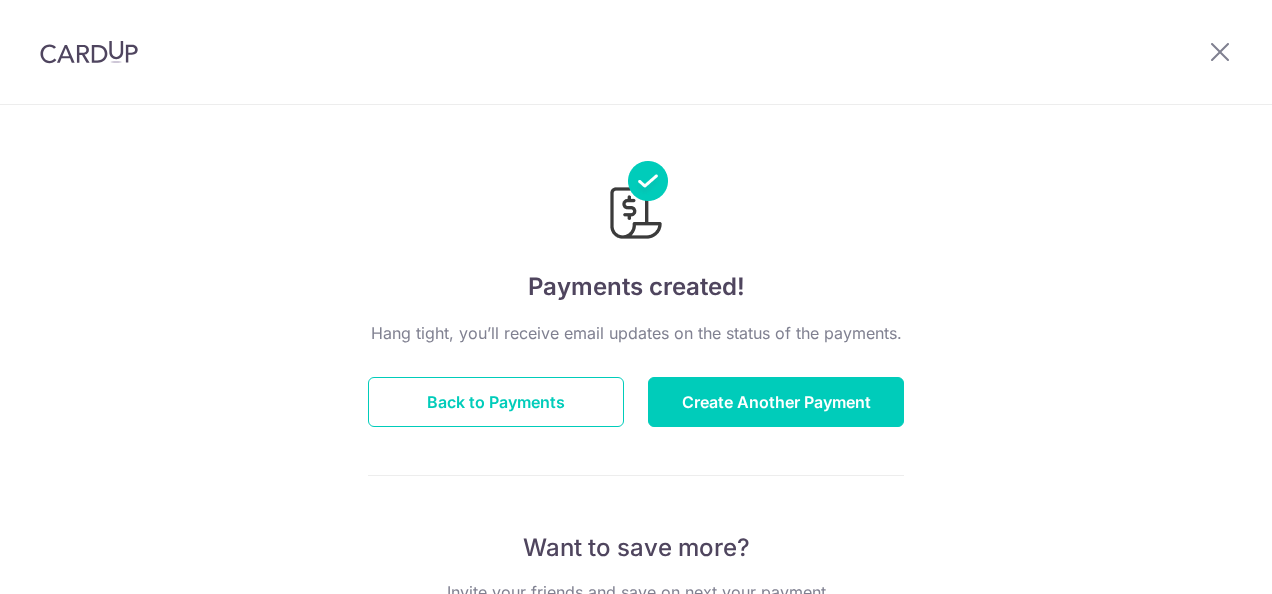 scroll, scrollTop: 0, scrollLeft: 0, axis: both 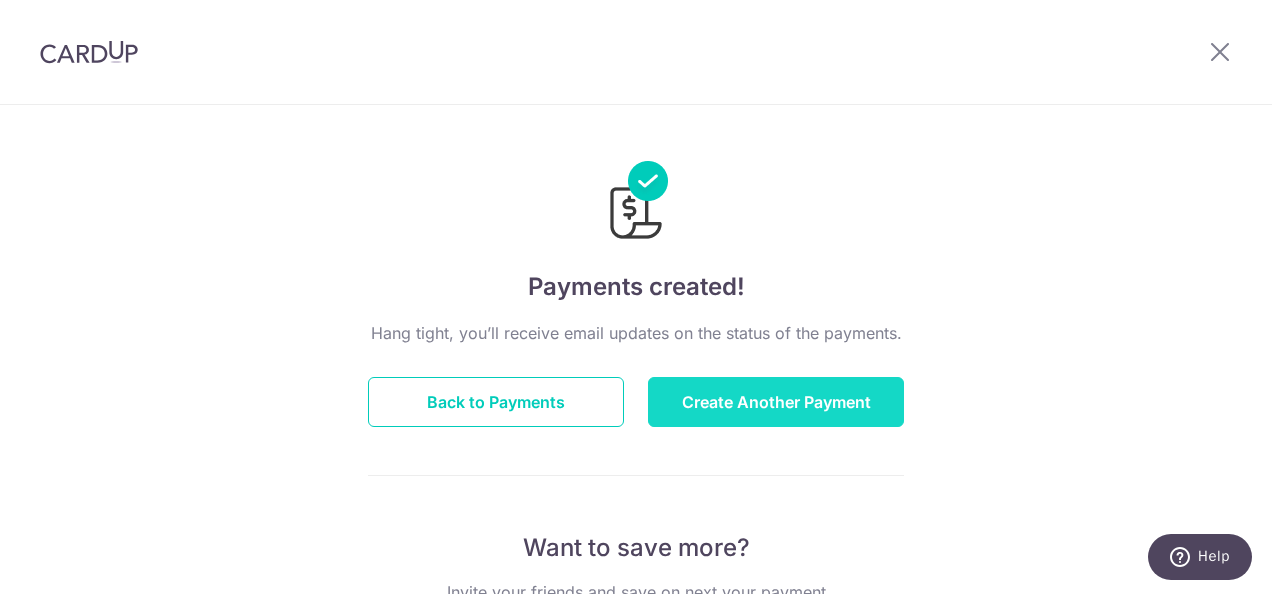 click on "Create Another Payment" at bounding box center [776, 402] 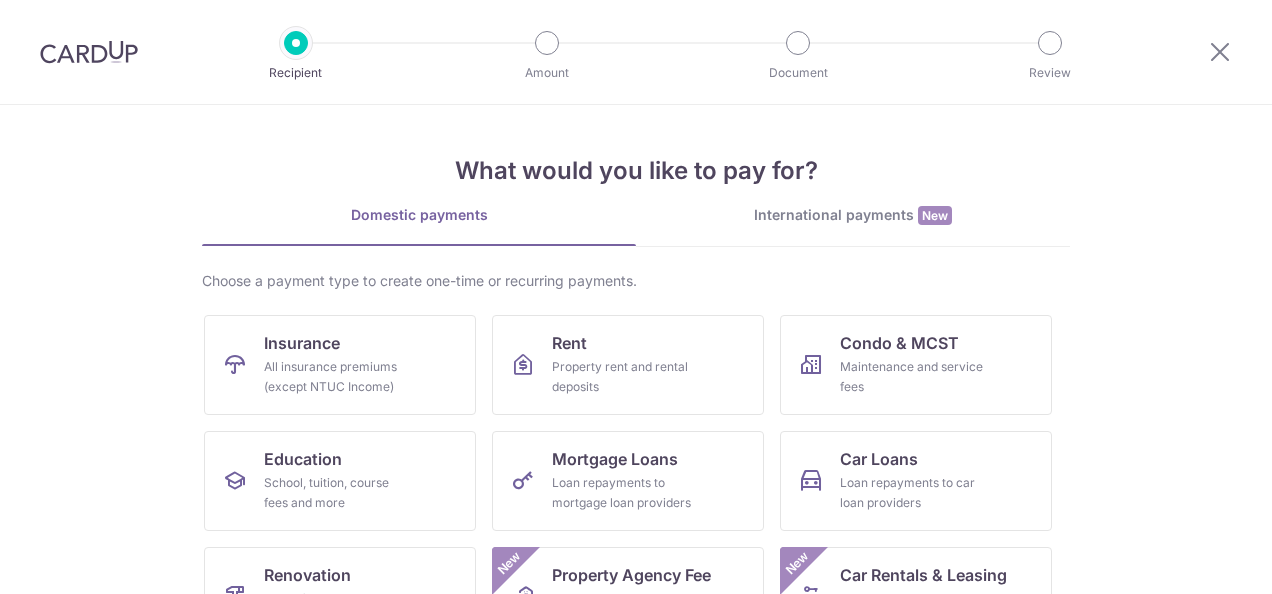 scroll, scrollTop: 0, scrollLeft: 0, axis: both 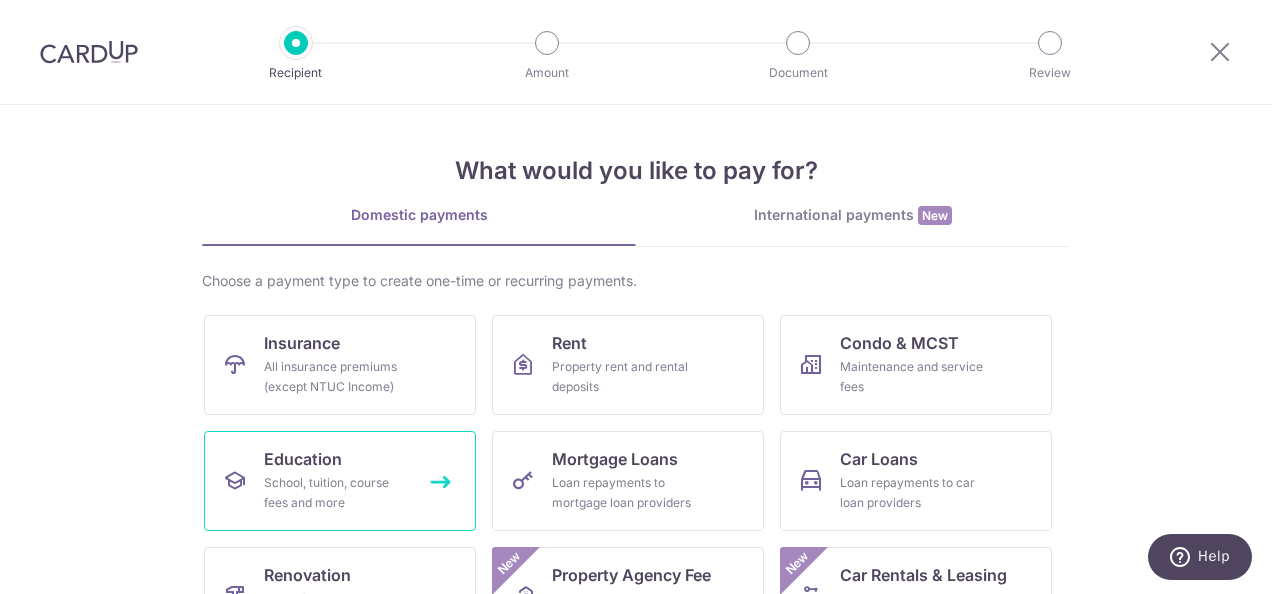 click on "Education School, tuition, course fees and more" at bounding box center (340, 481) 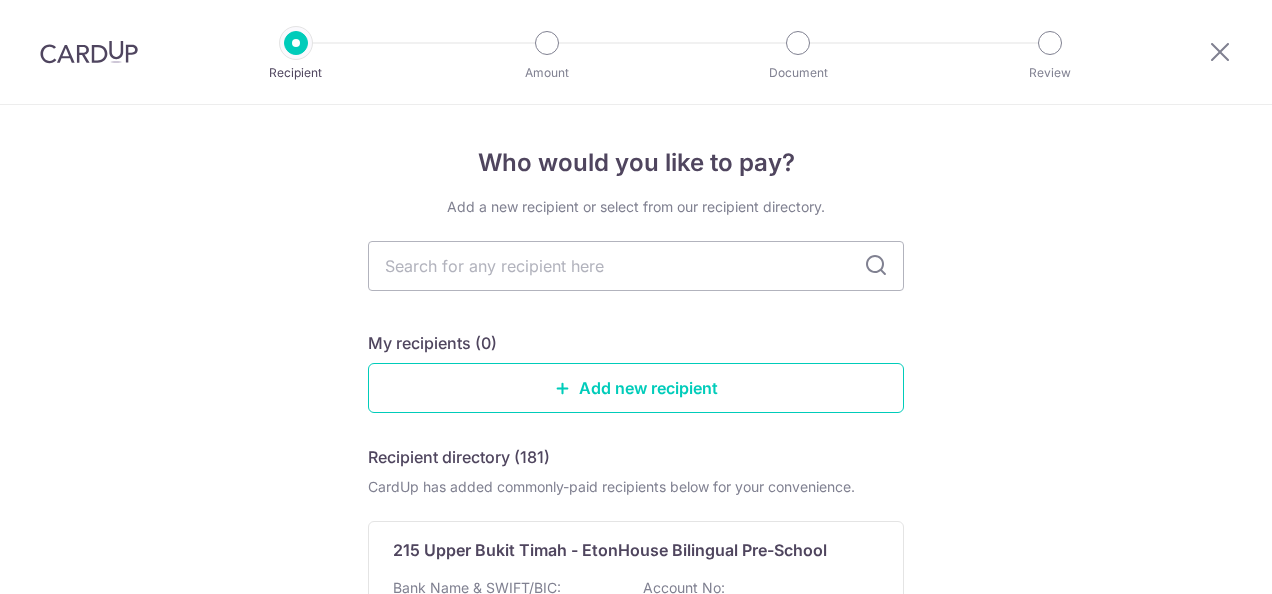 scroll, scrollTop: 0, scrollLeft: 0, axis: both 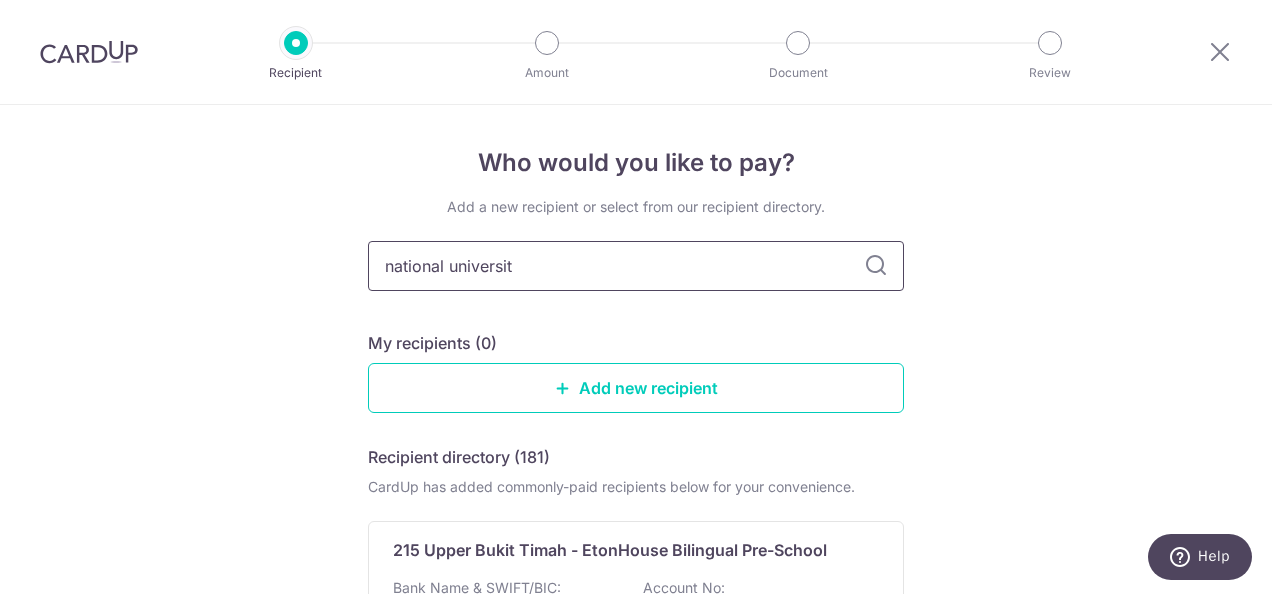 type on "national university" 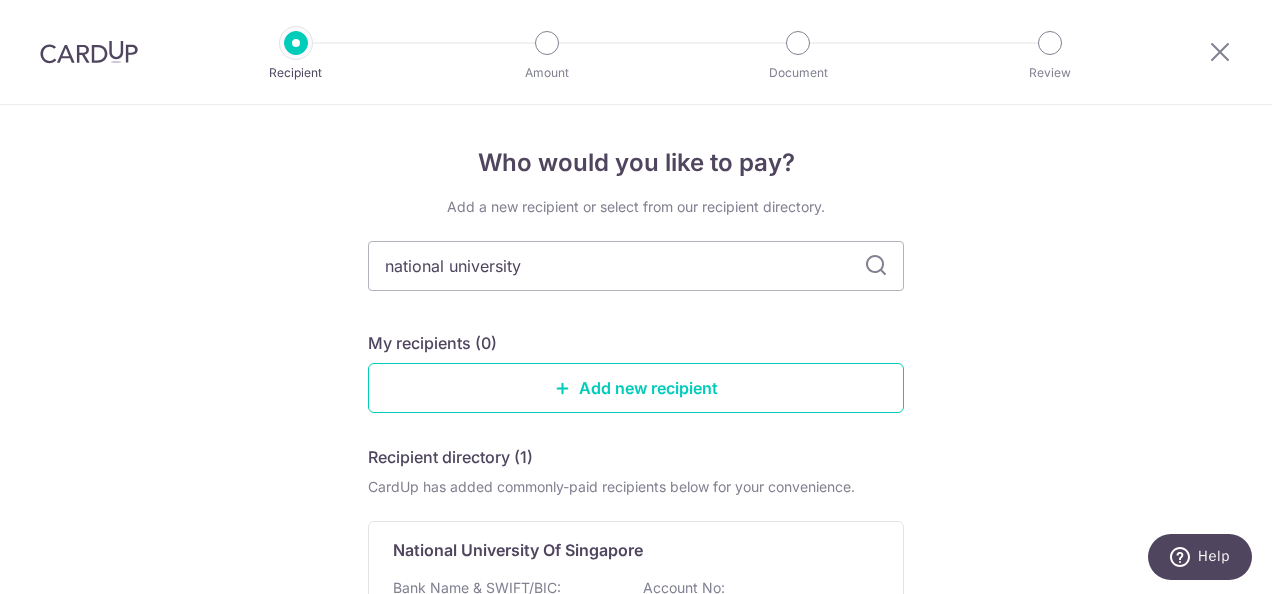 click at bounding box center (876, 266) 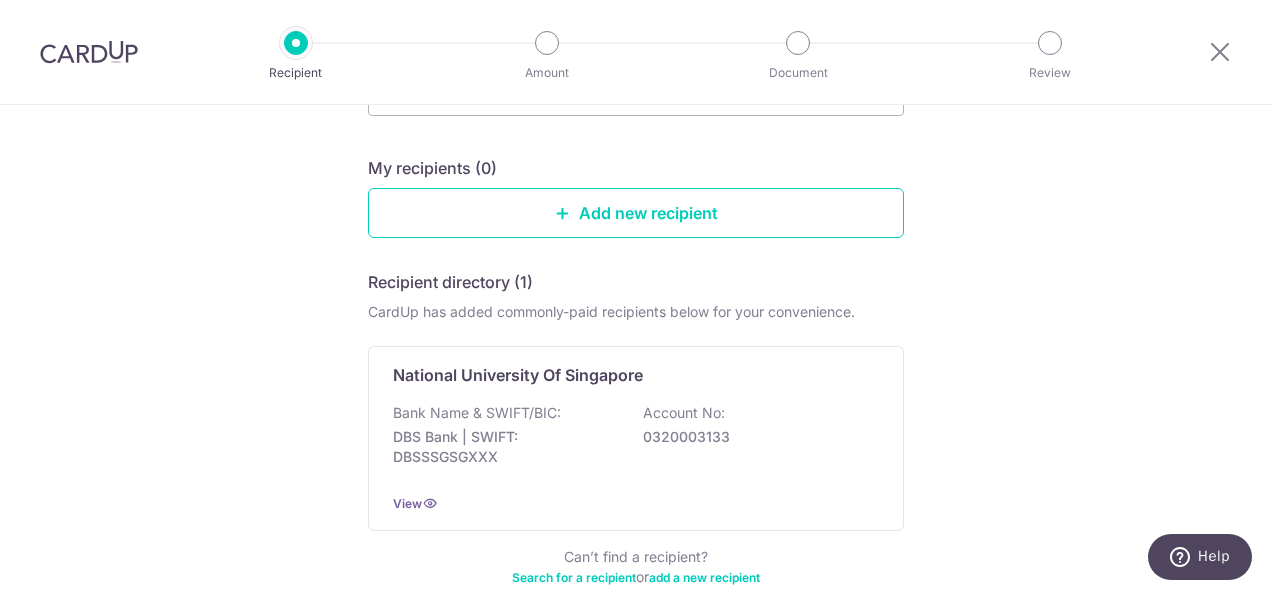 scroll, scrollTop: 183, scrollLeft: 0, axis: vertical 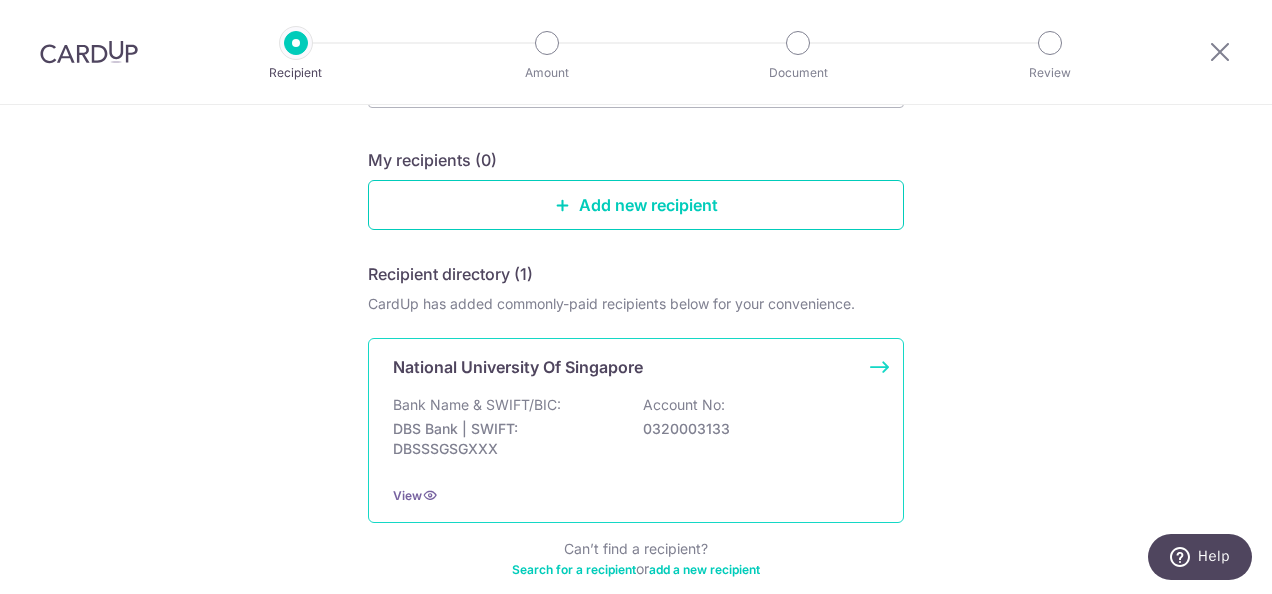 click on "National University Of Singapore" at bounding box center [624, 367] 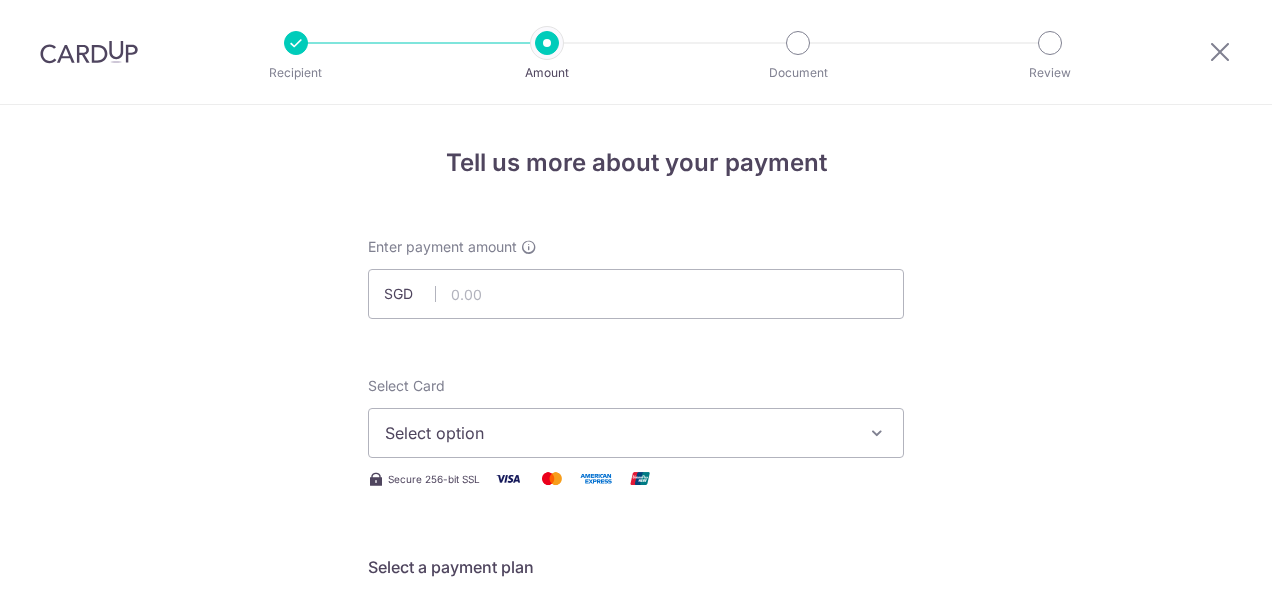 scroll, scrollTop: 0, scrollLeft: 0, axis: both 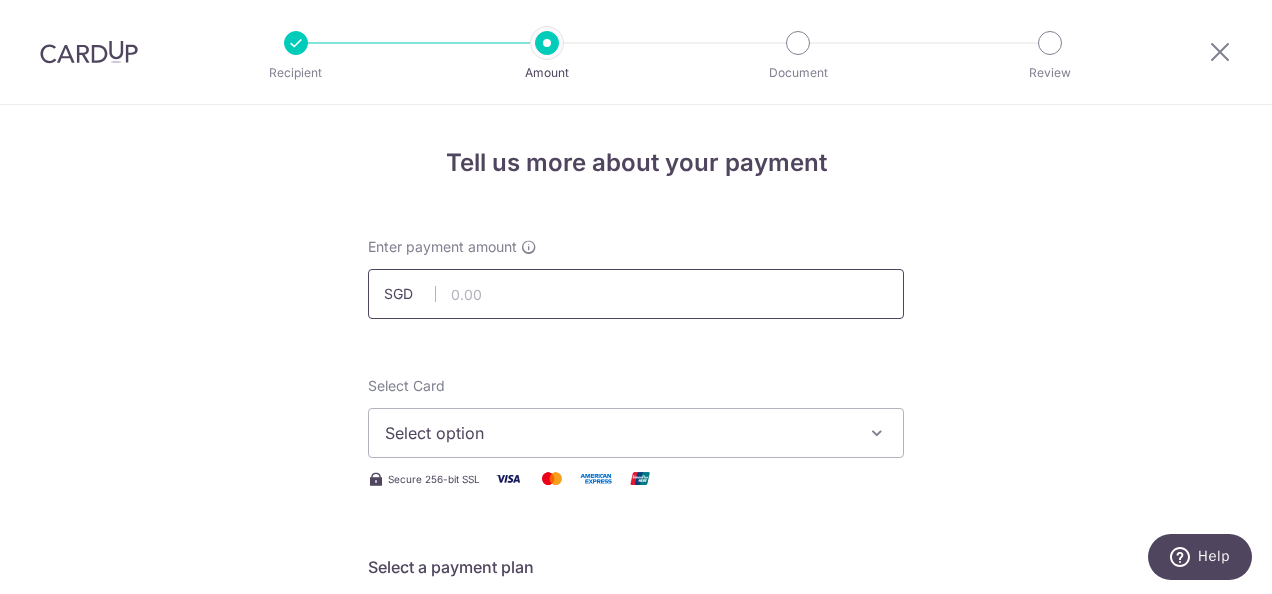 click at bounding box center [636, 294] 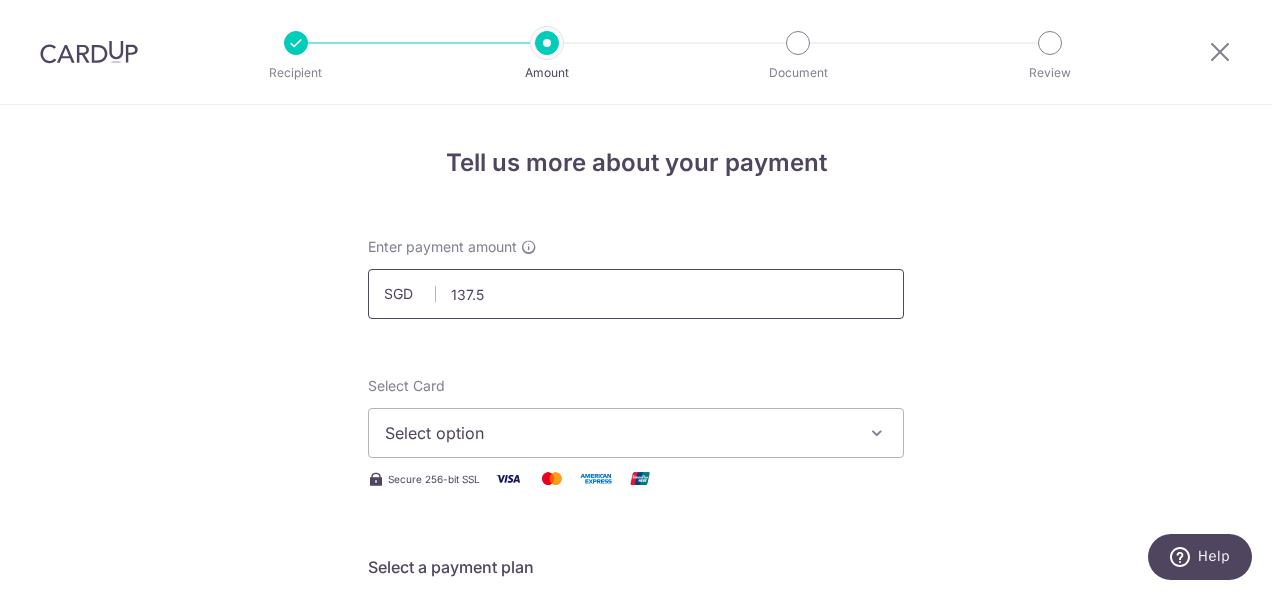 type on "137.50" 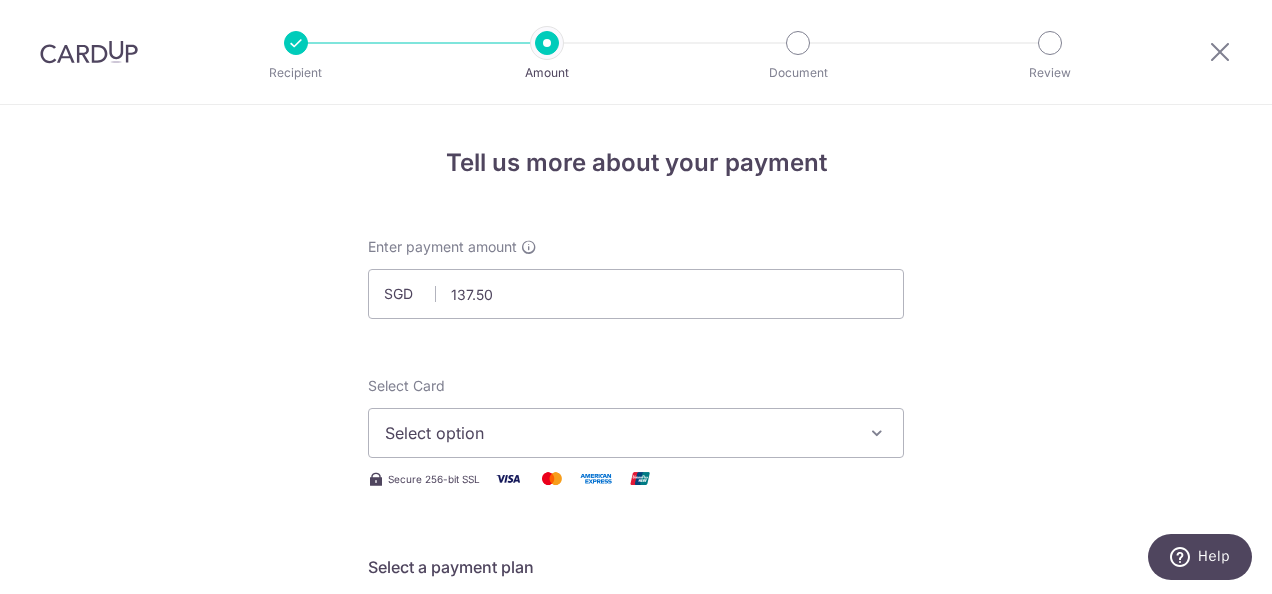 click on "Tell us more about your payment
Enter payment amount
SGD
137.50
137.50
Select Card
Select option
Add credit card
Your Cards
**** 2646
**** 7039
Secure 256-bit SSL
Text
New card details
Card" at bounding box center (636, 1009) 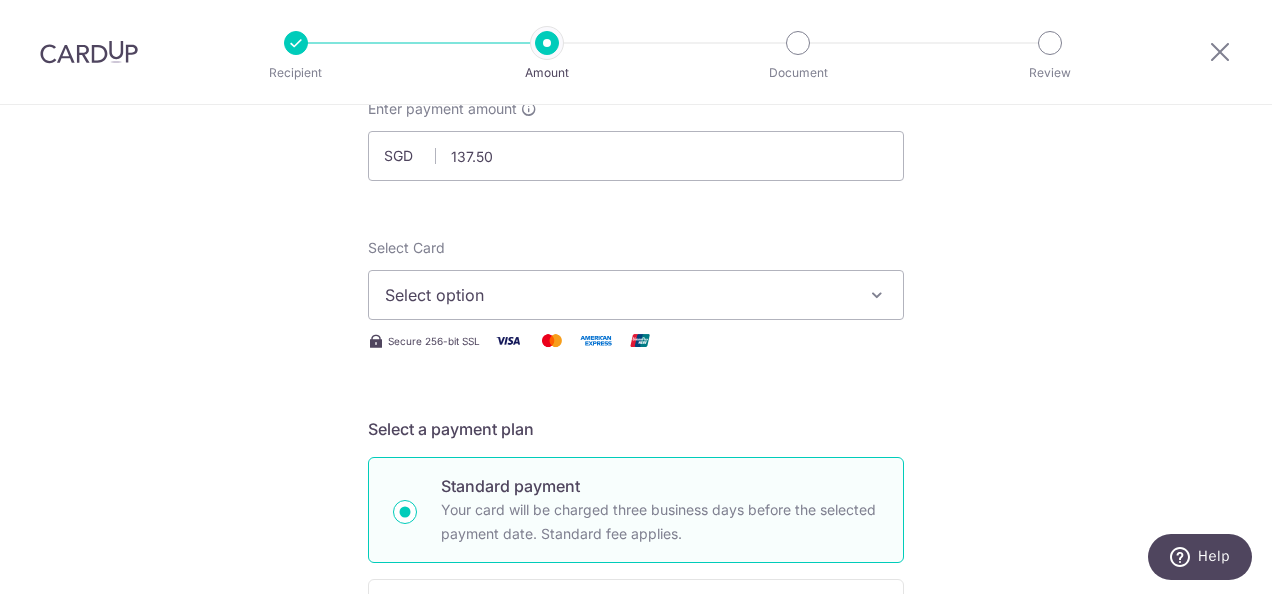 scroll, scrollTop: 144, scrollLeft: 0, axis: vertical 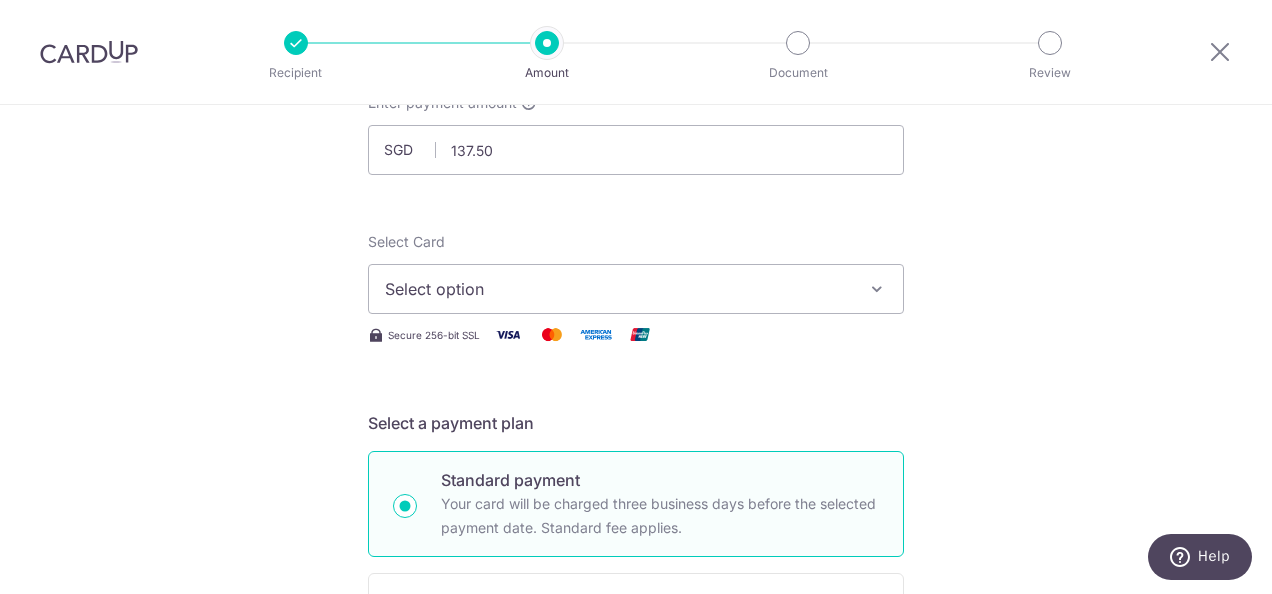 click on "Select option" at bounding box center [618, 289] 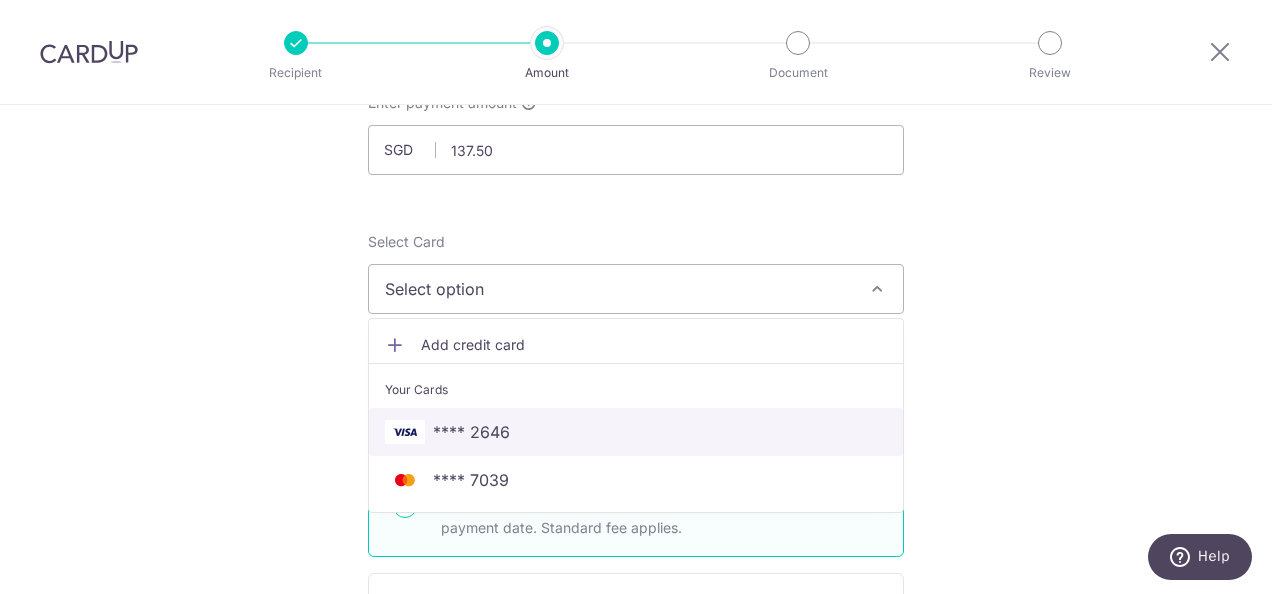 click on "**** 2646" at bounding box center [636, 432] 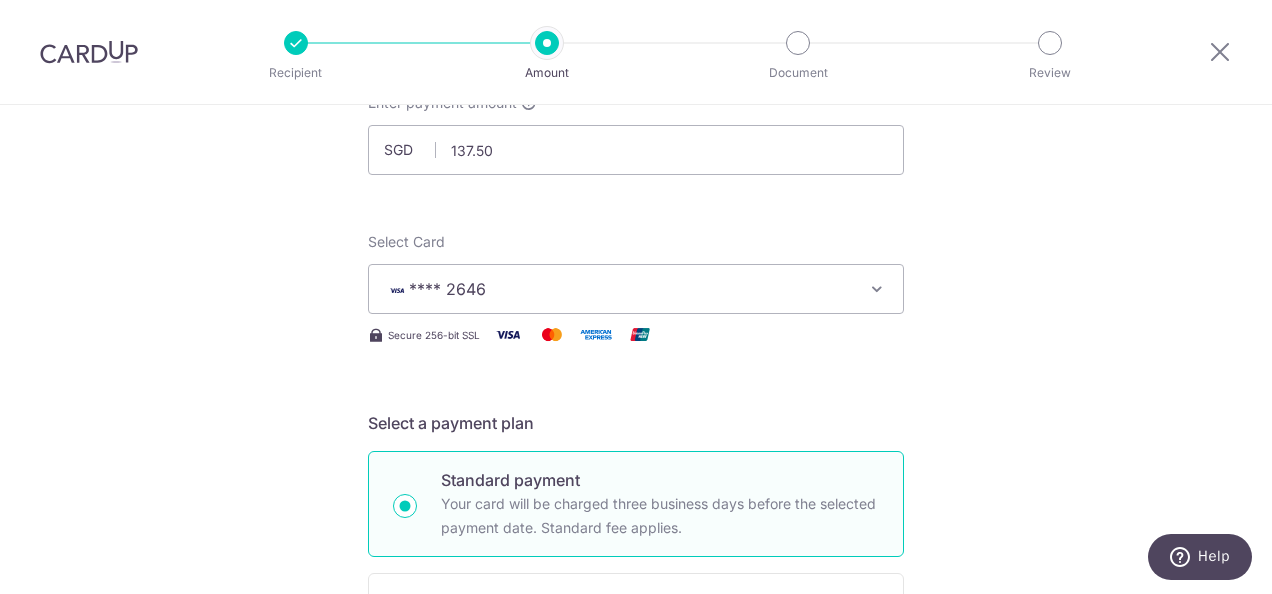 click on "Tell us more about your payment
Enter payment amount
SGD
137.50
137.50
Select Card
**** 2646
Add credit card
Your Cards
**** 2646
**** 7039
Secure 256-bit SSL
Text
New card details
Card
Secure 256-bit SSL" at bounding box center [636, 865] 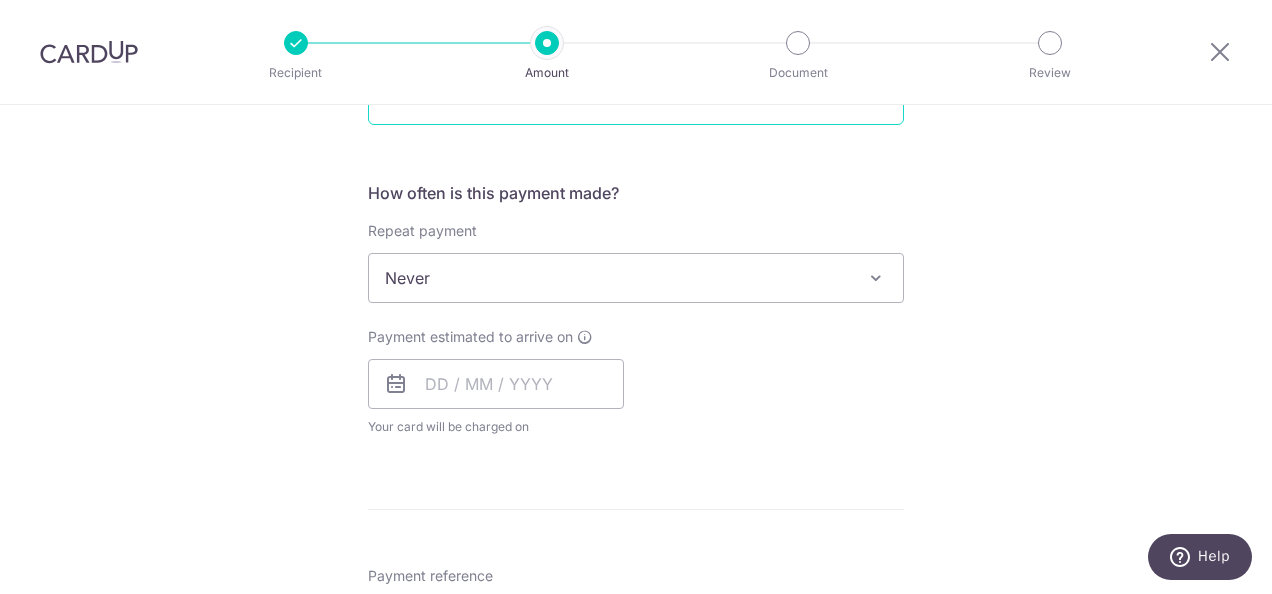 scroll, scrollTop: 700, scrollLeft: 0, axis: vertical 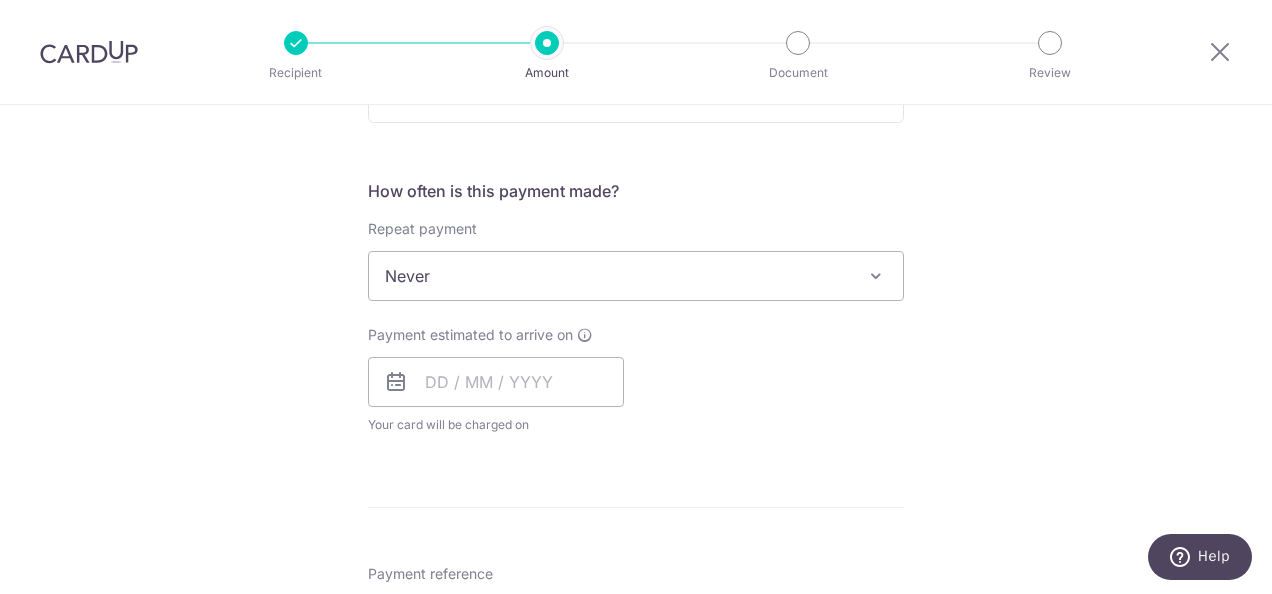 click on "Never" at bounding box center (636, 276) 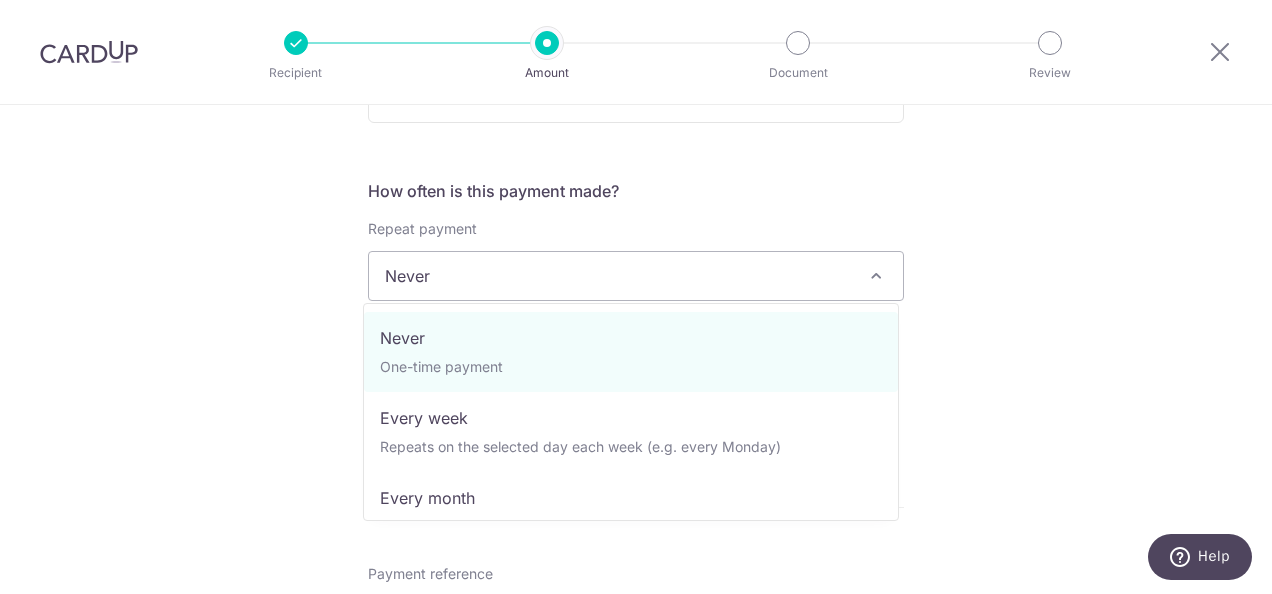 click on "Never" at bounding box center (636, 276) 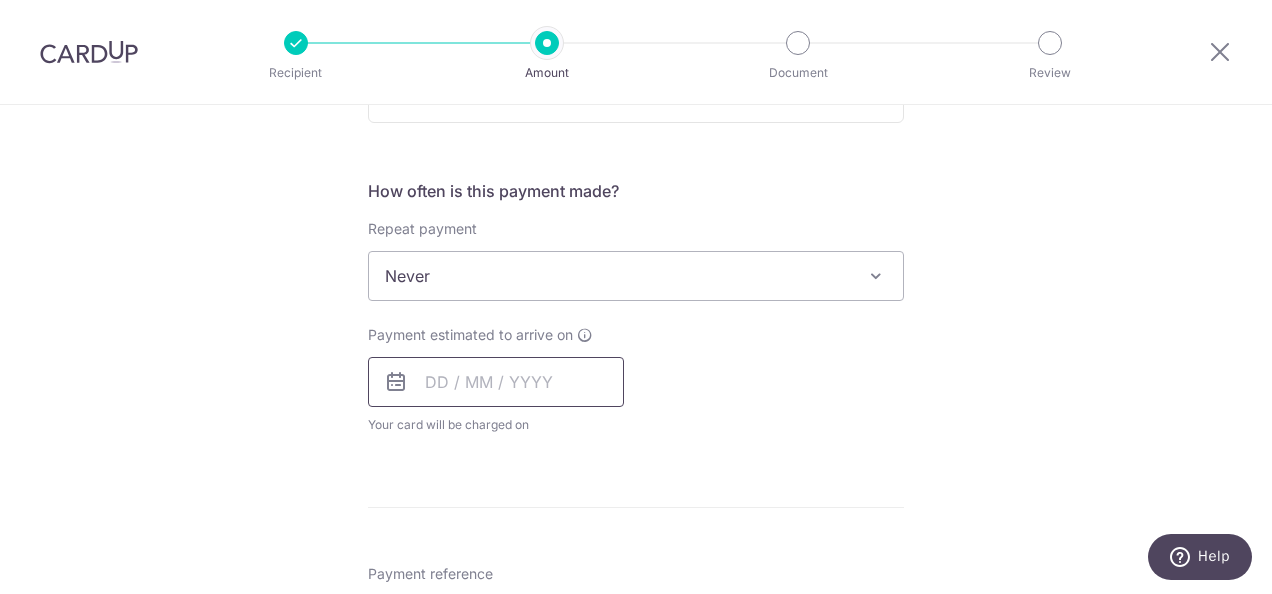 click at bounding box center (496, 382) 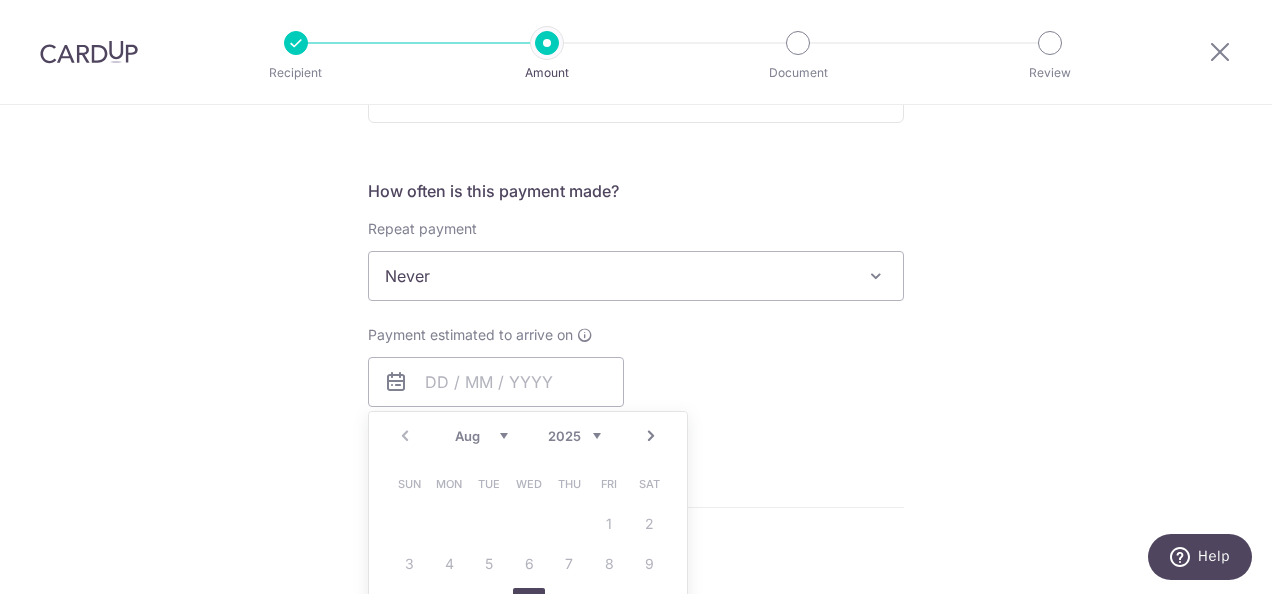 click on "Next" at bounding box center [651, 436] 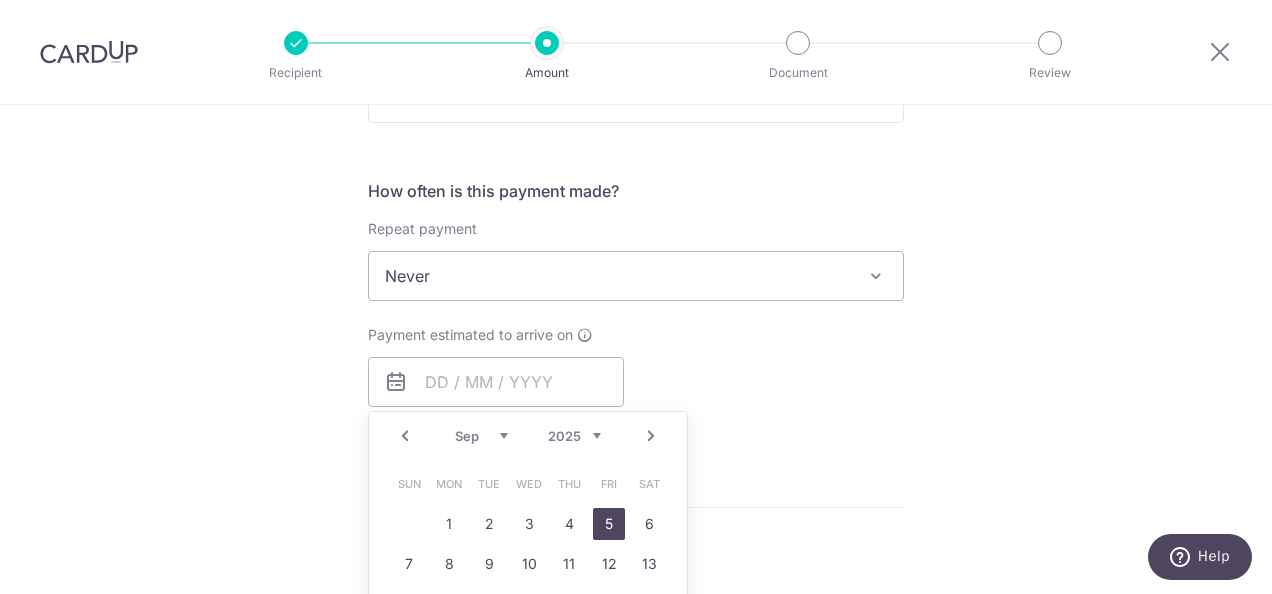 click on "5" at bounding box center (609, 524) 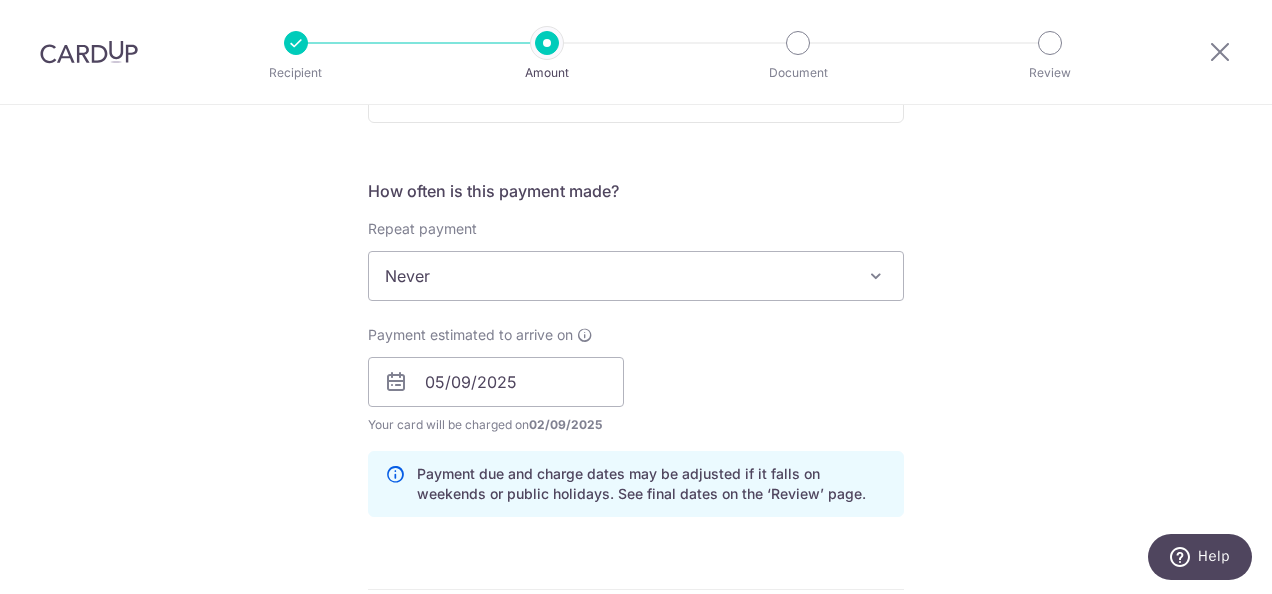 click on "Payment estimated to arrive on
05/09/2025
Prev Next Sep Oct Nov Dec 2025 2026 2027 2028 2029 2030 2031 2032 2033 2034 2035 Sun Mon Tue Wed Thu Fri Sat   1 2 3 4 5 6 7 8 9 10 11 12 13 14 15 16 17 18 19 20 21 22 23 24 25 26 27 28 29 30
Your card will be charged on  02/09/2025  for the first payment
* If your payment is funded by  9:00am SGT on Monday 11/08/2025
11/08/2025
No. of Payments" at bounding box center [636, 380] 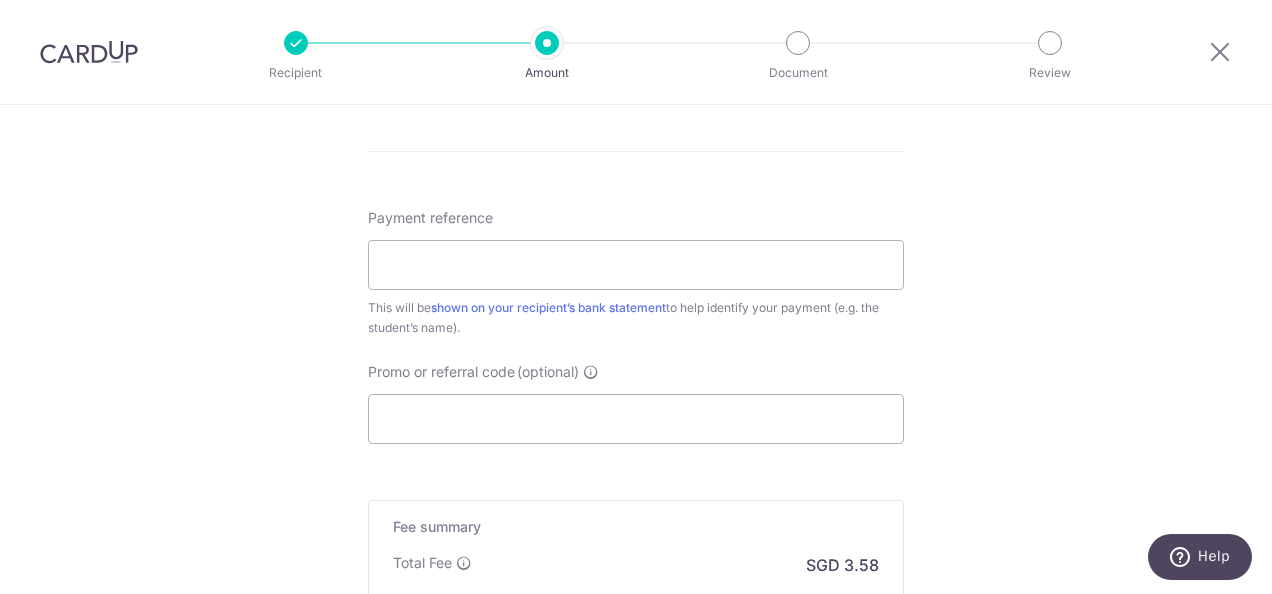 scroll, scrollTop: 1139, scrollLeft: 0, axis: vertical 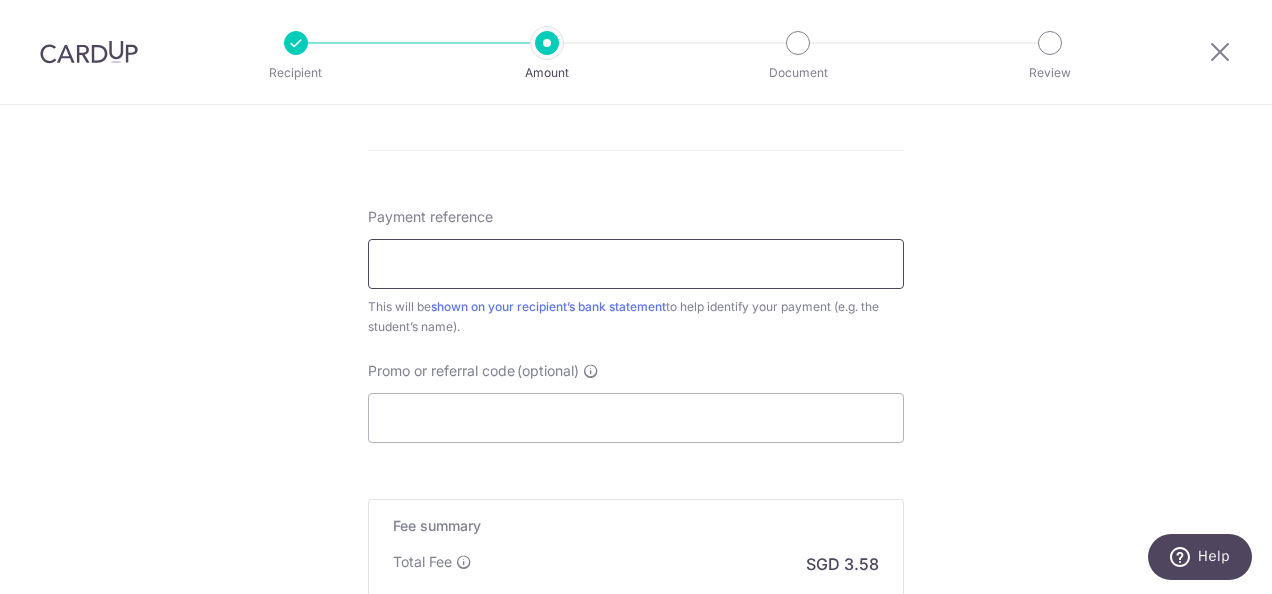 click on "Payment reference" at bounding box center (636, 264) 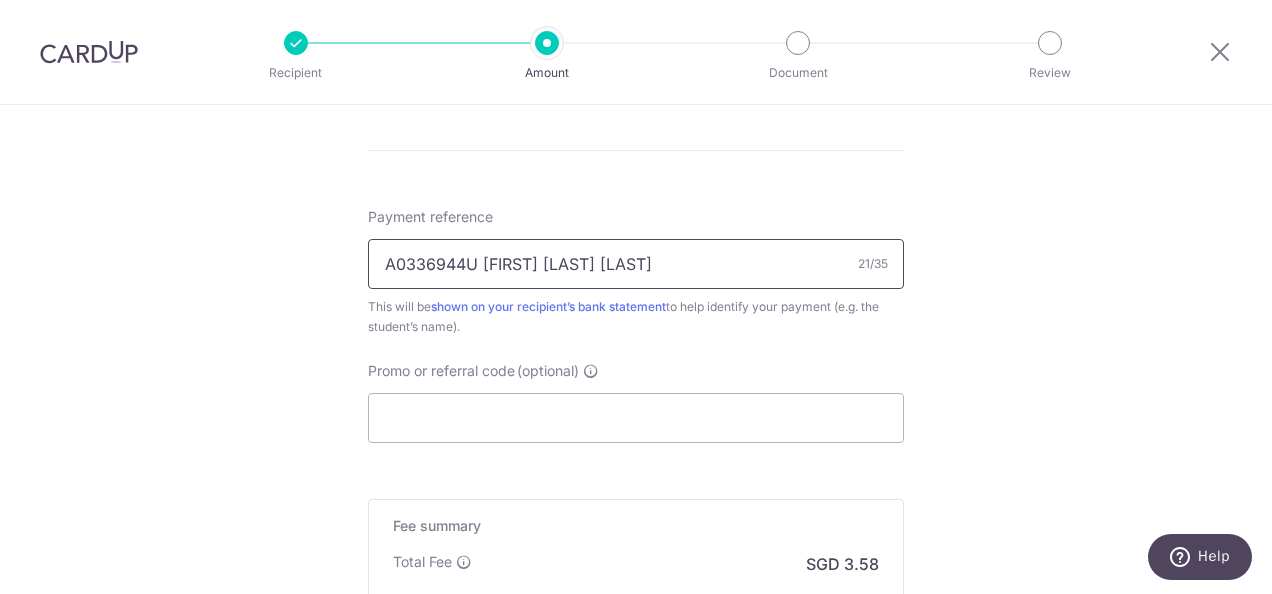 type on "A0336944U Tang Li Wen" 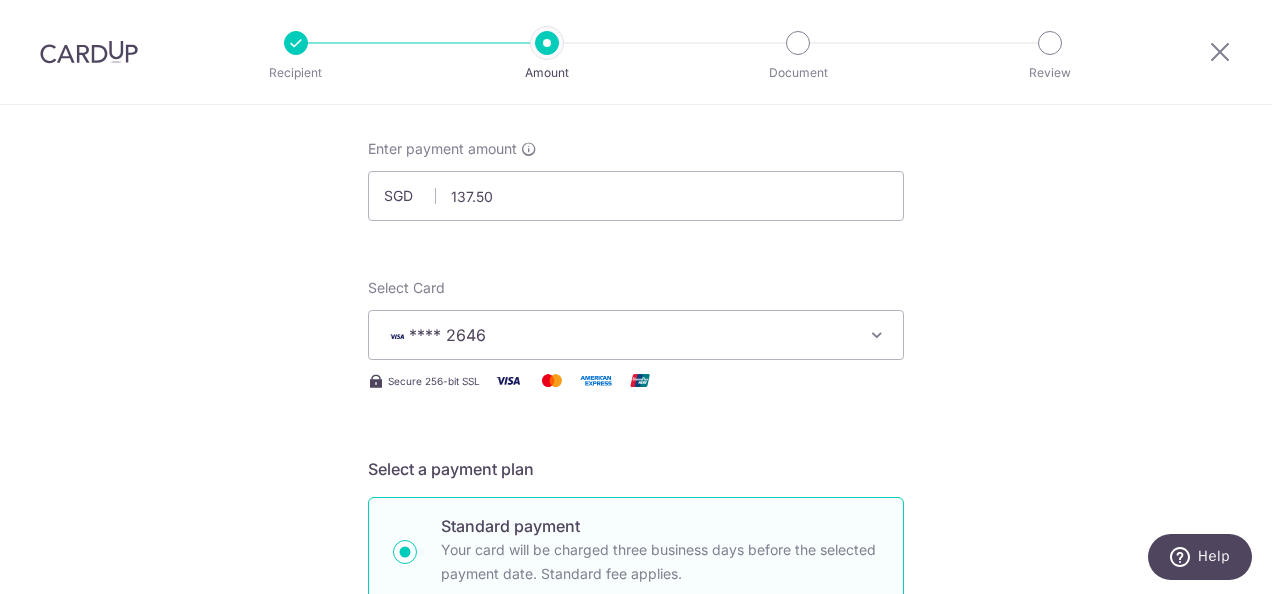 scroll, scrollTop: 0, scrollLeft: 0, axis: both 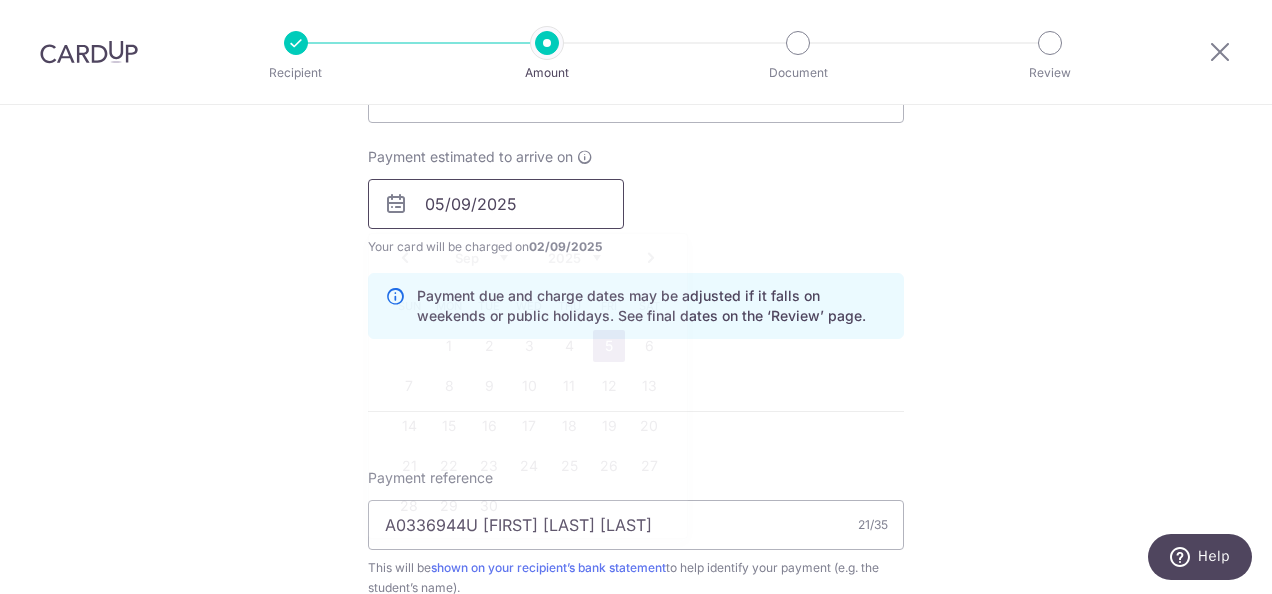 click on "05/09/2025" at bounding box center [496, 204] 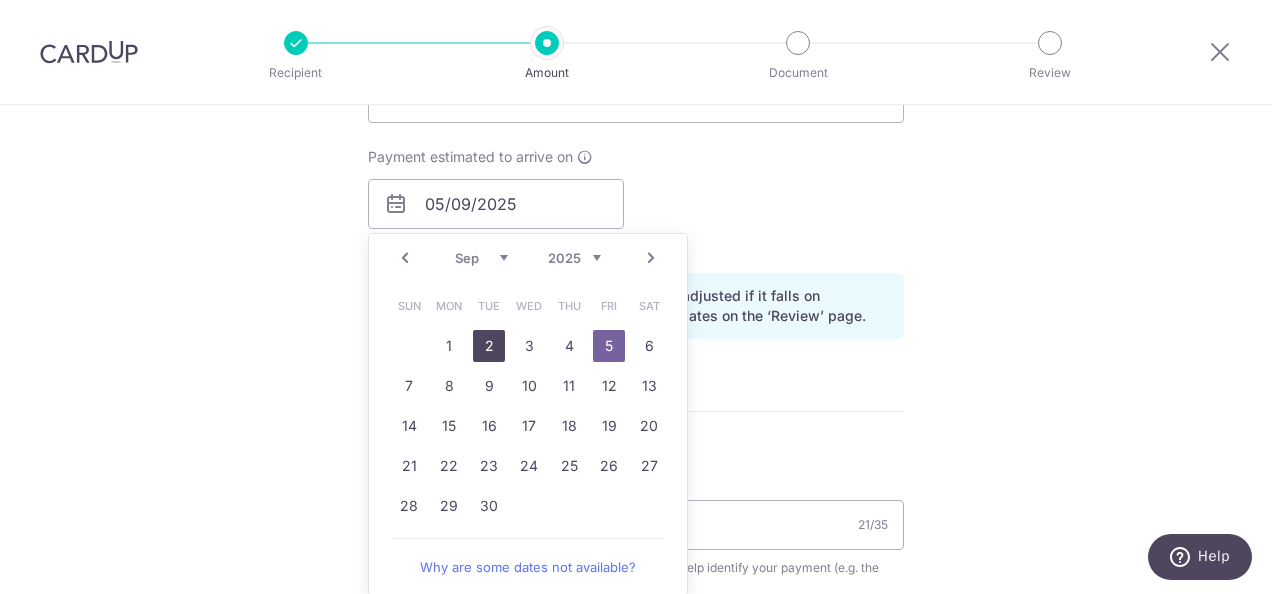click on "2" at bounding box center [489, 346] 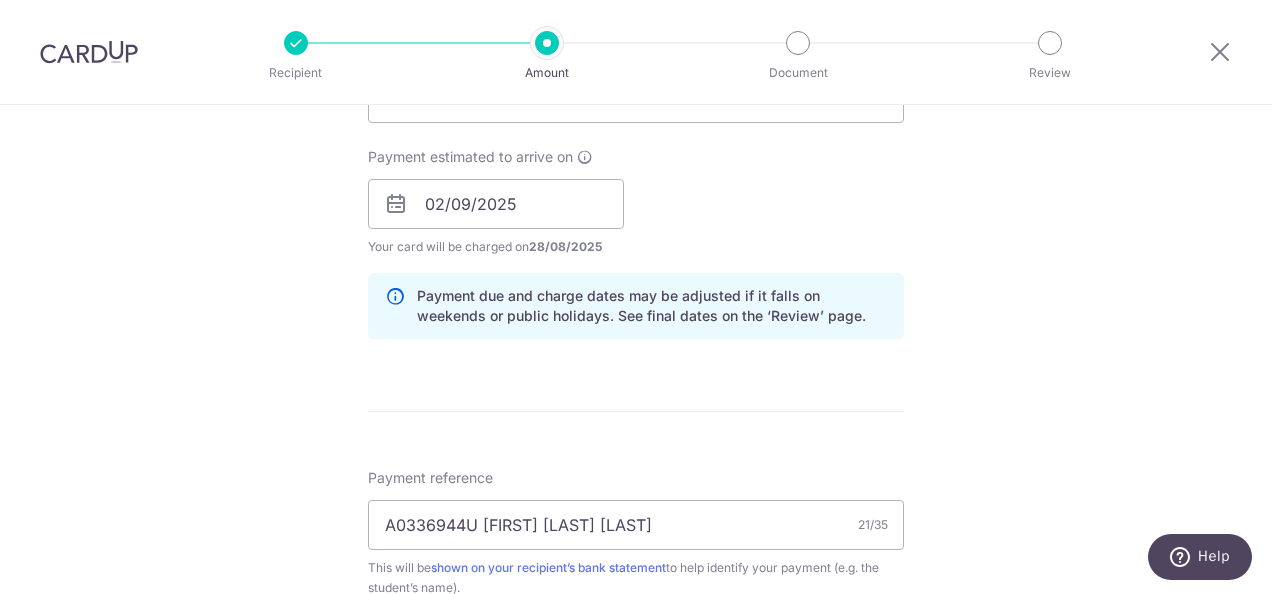 click on "Enter payment amount
SGD
137.50
137.50
Select Card
**** 2646
Add credit card
Your Cards
**** 2646
**** 7039
Secure 256-bit SSL
Text
New card details
Card
Secure 256-bit SSL" at bounding box center [636, 191] 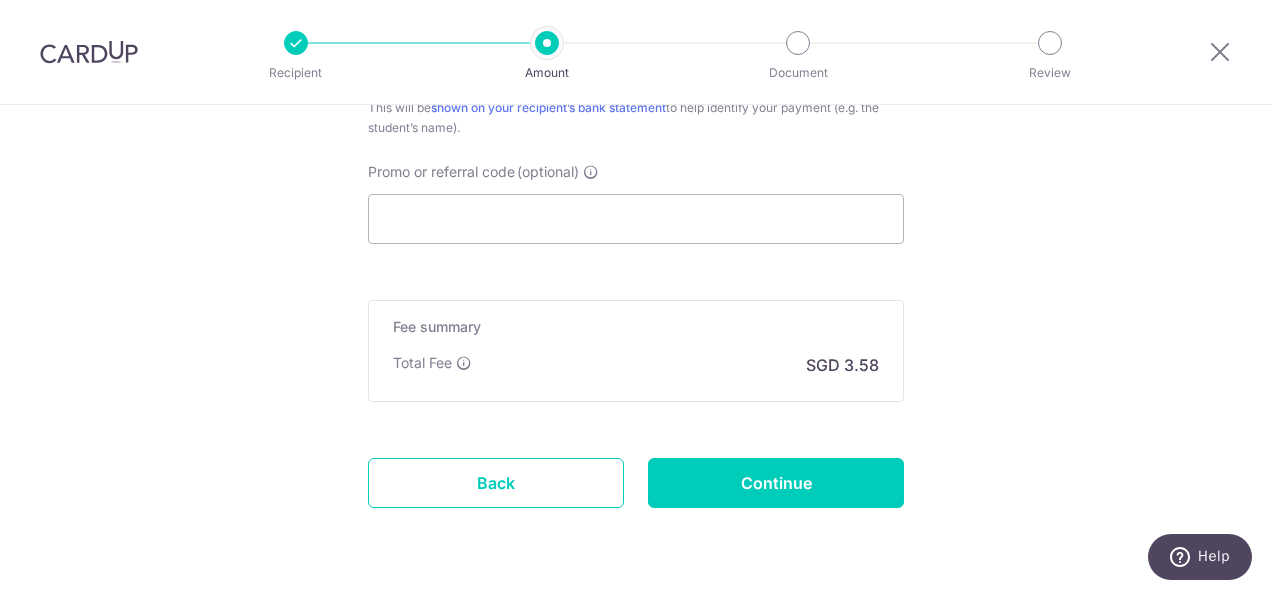 scroll, scrollTop: 1348, scrollLeft: 0, axis: vertical 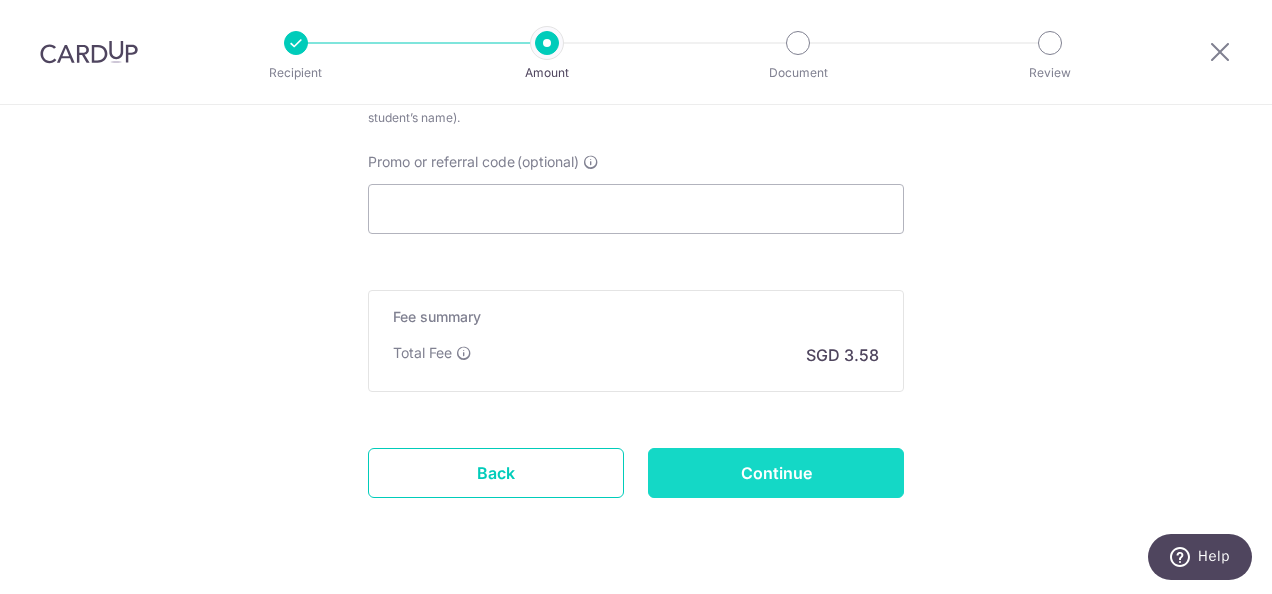 click on "Continue" at bounding box center [776, 473] 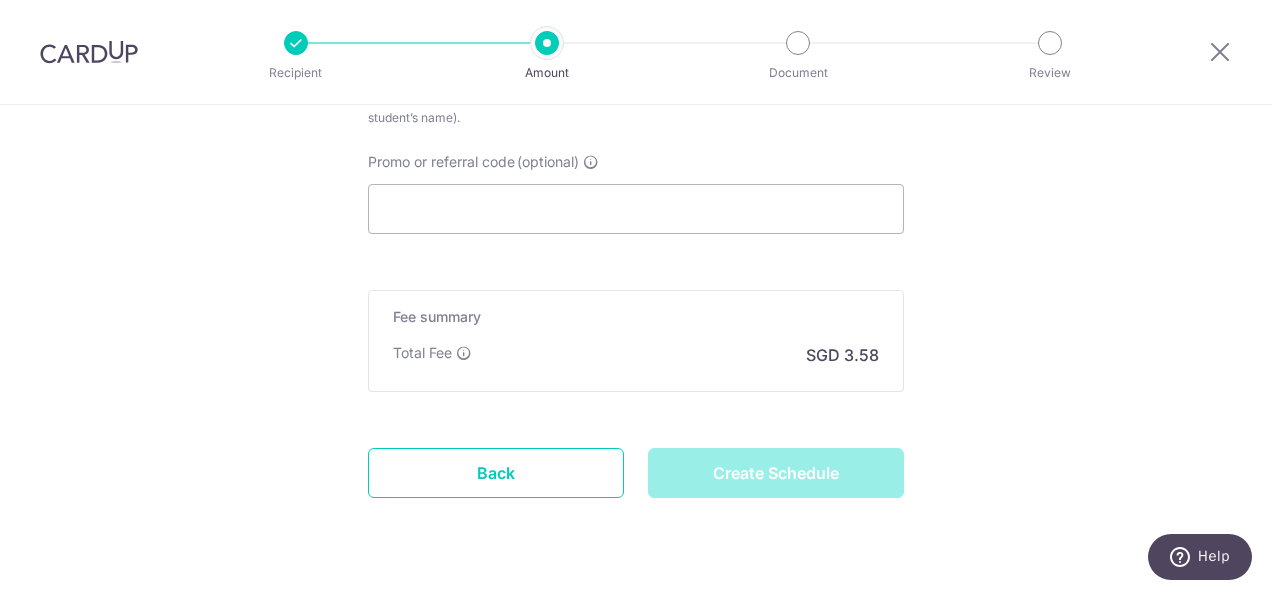 type on "Create Schedule" 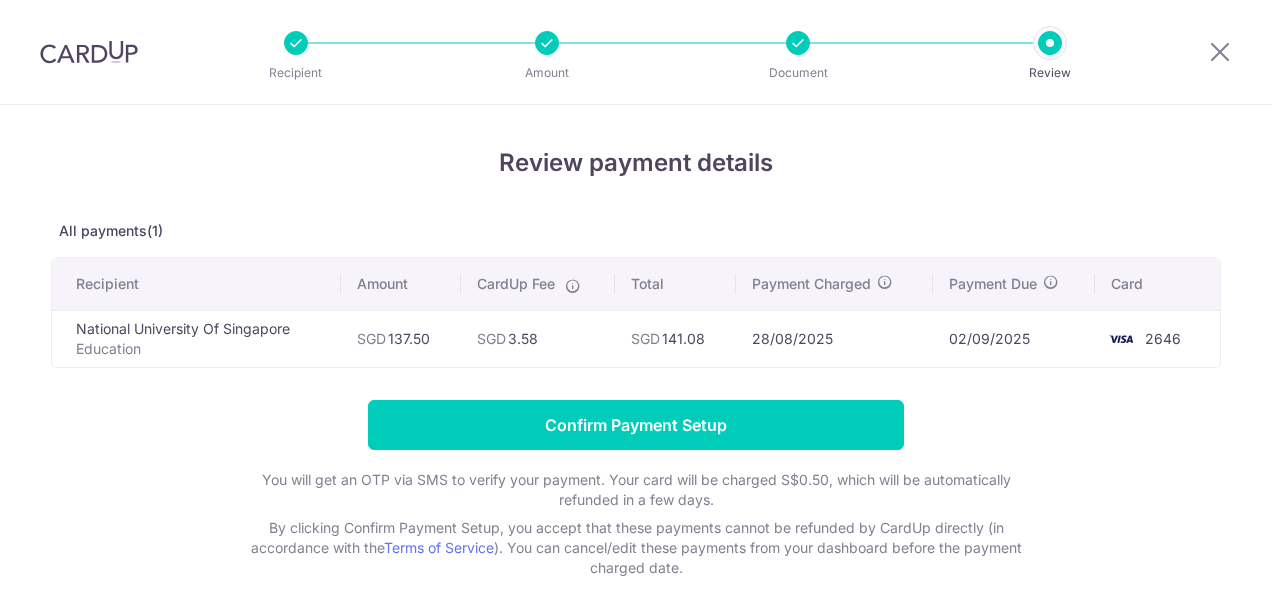 scroll, scrollTop: 0, scrollLeft: 0, axis: both 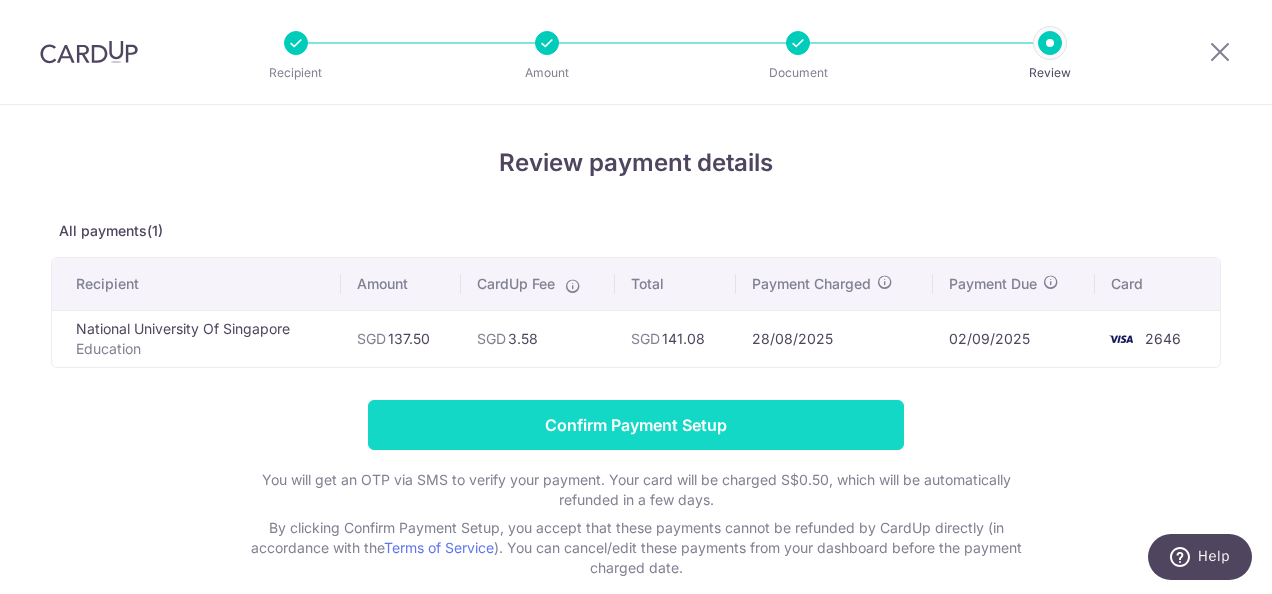 click on "Confirm Payment Setup" at bounding box center [636, 425] 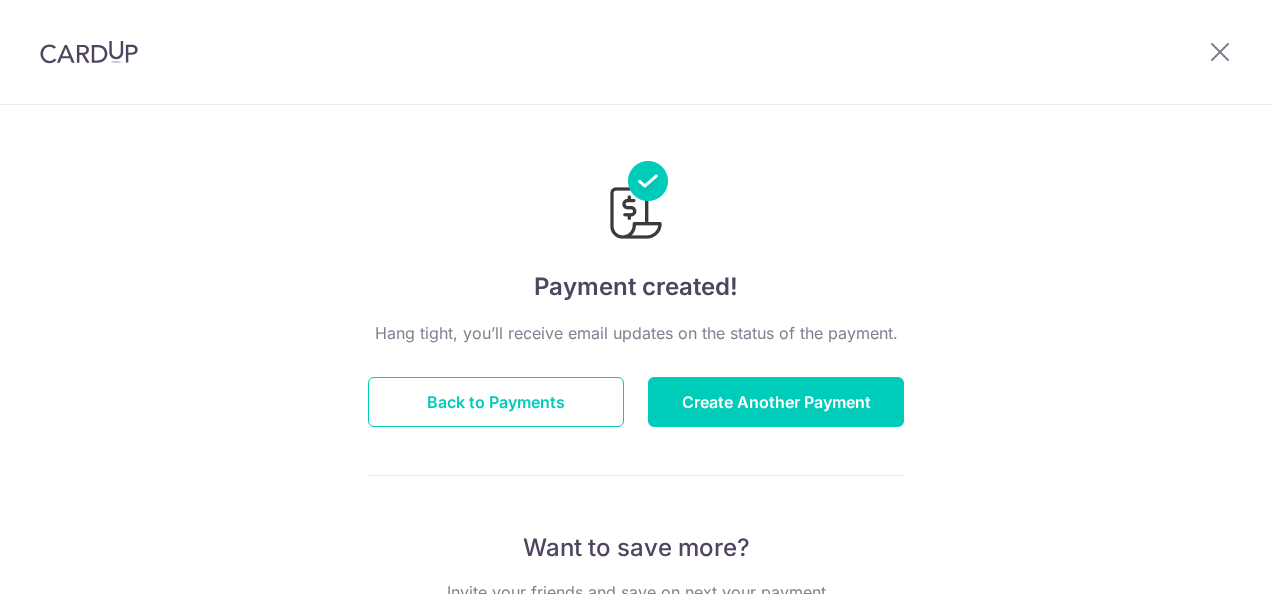 scroll, scrollTop: 0, scrollLeft: 0, axis: both 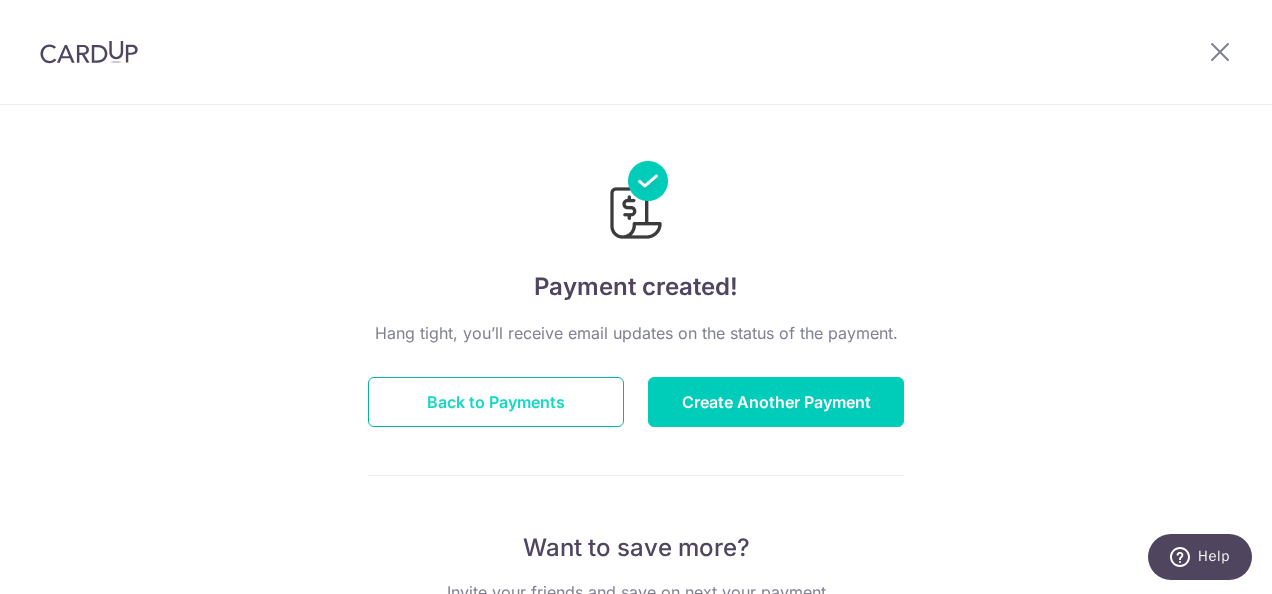 click on "Back to Payments" at bounding box center (496, 402) 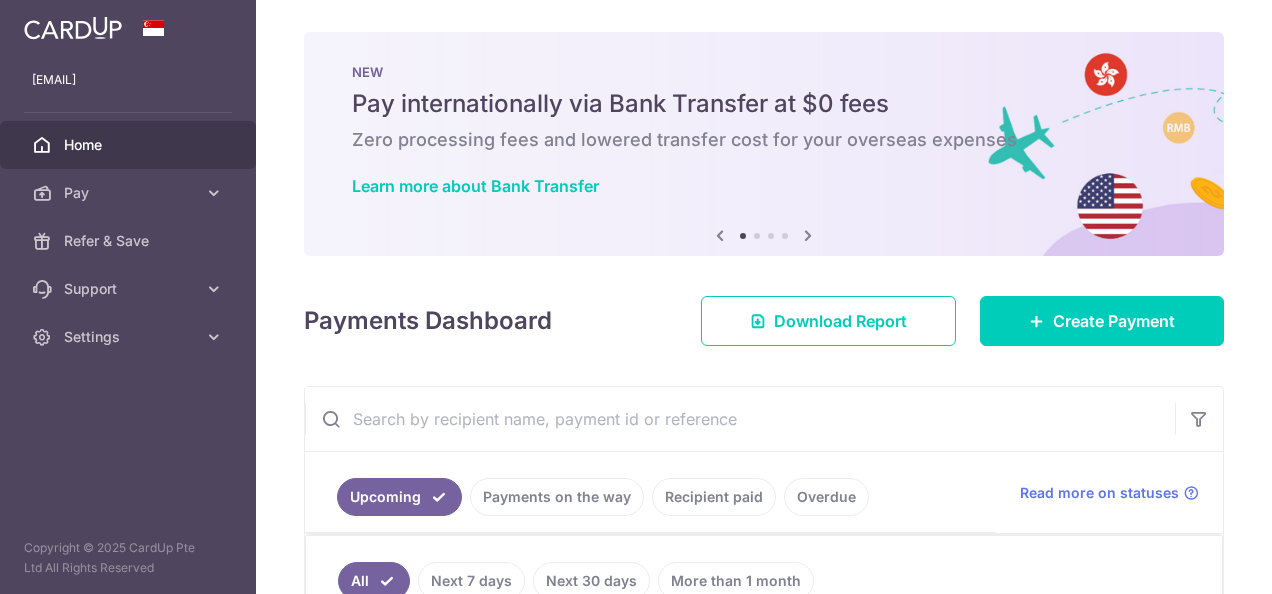 scroll, scrollTop: 0, scrollLeft: 0, axis: both 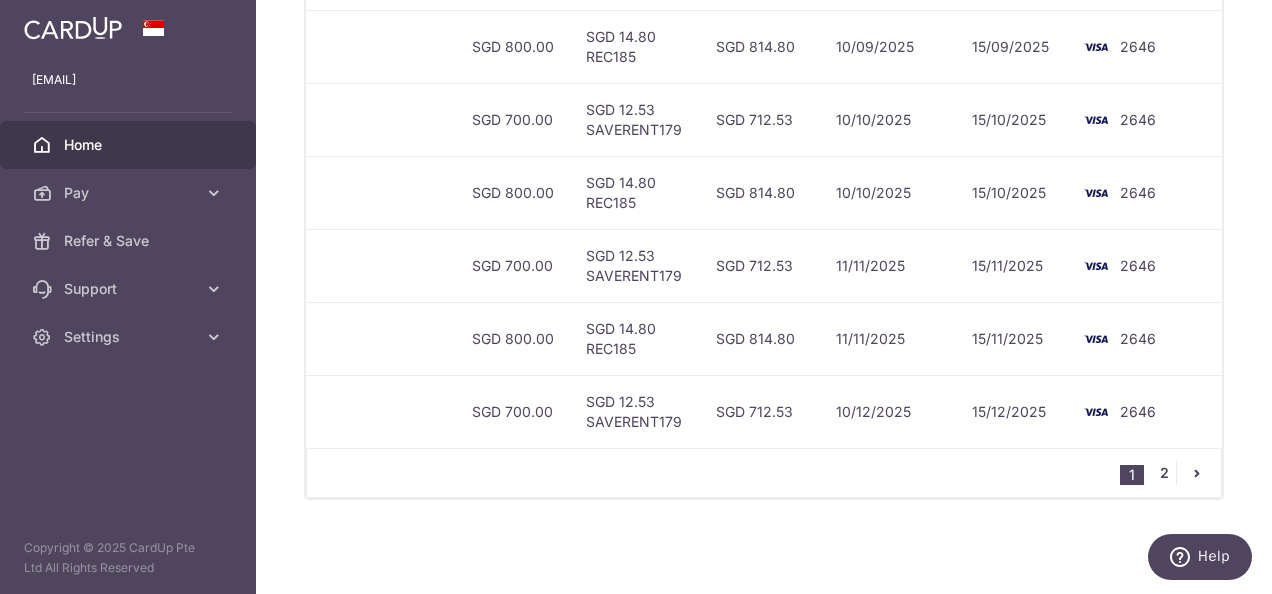 click on "2" at bounding box center (1164, 473) 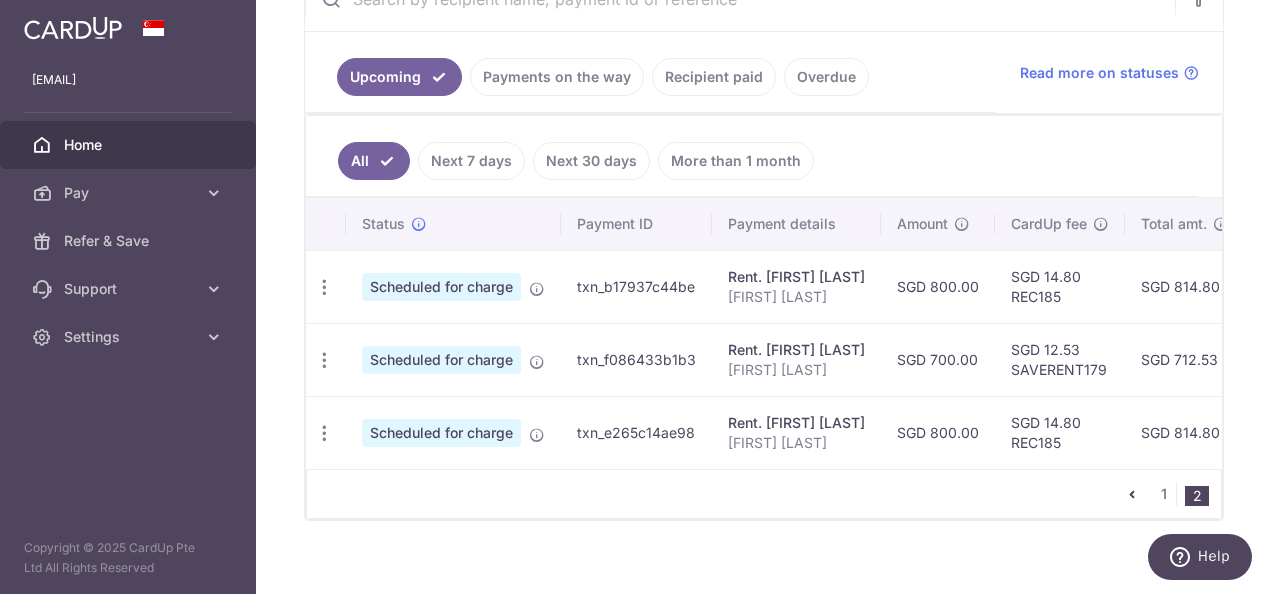 scroll, scrollTop: 444, scrollLeft: 0, axis: vertical 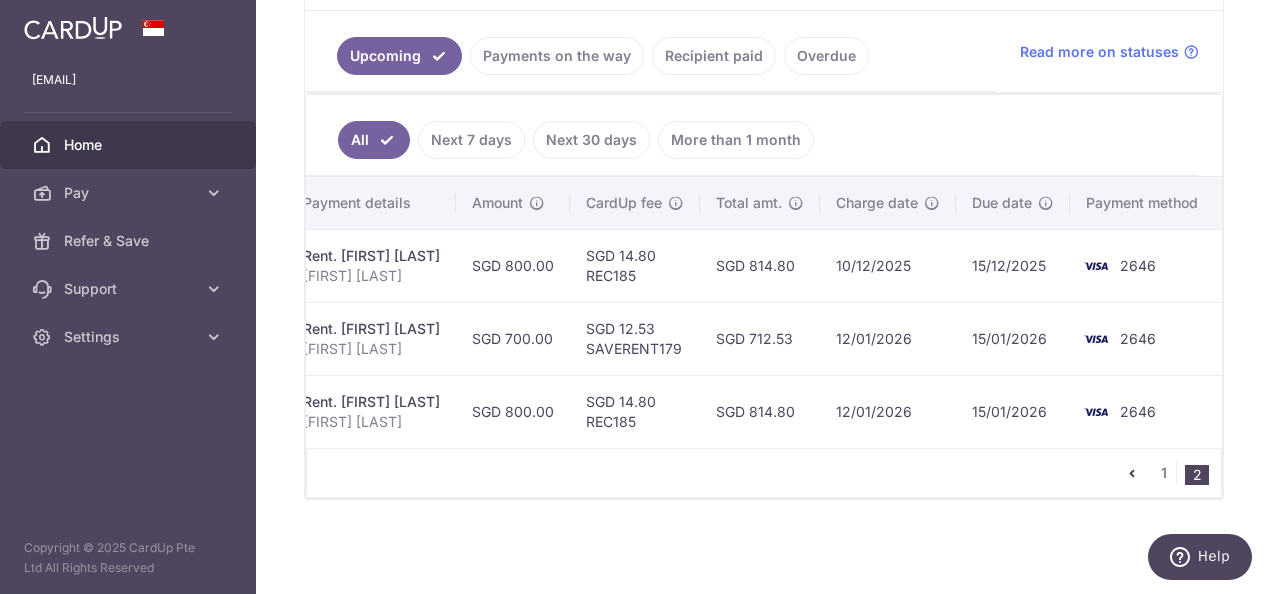 click on "Recipient paid" at bounding box center [714, 56] 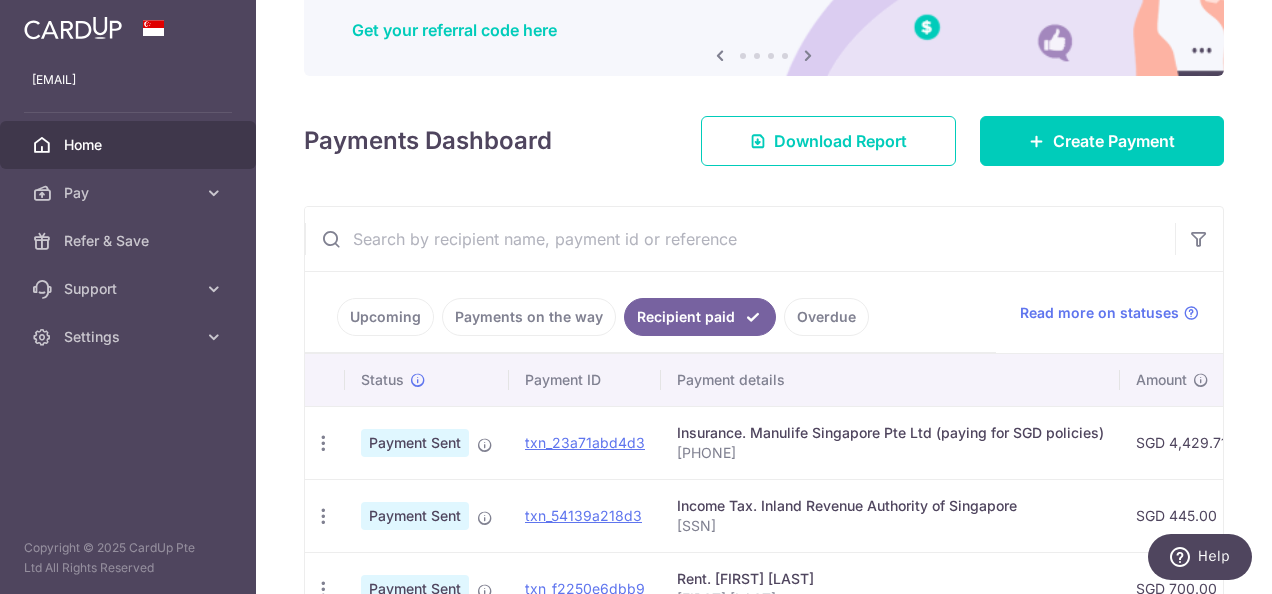 scroll, scrollTop: 444, scrollLeft: 0, axis: vertical 